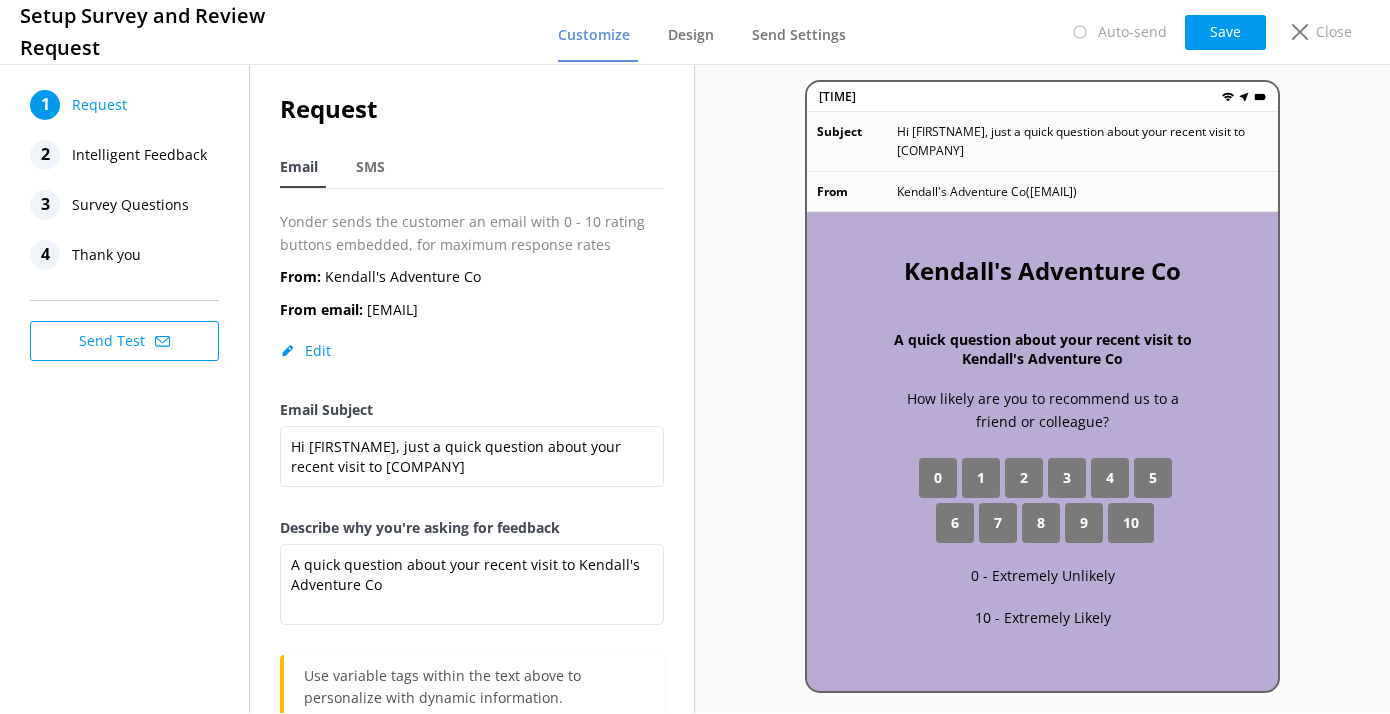 scroll, scrollTop: 0, scrollLeft: 0, axis: both 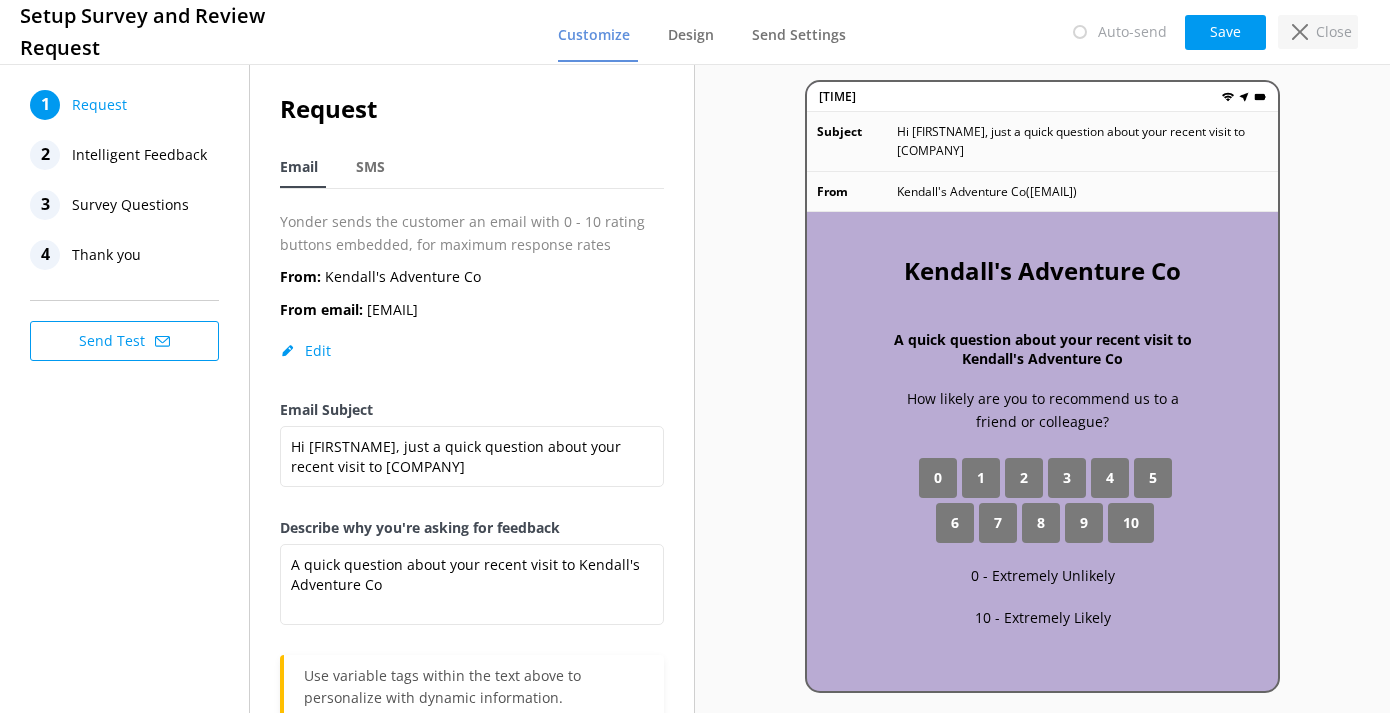 click on "Close" at bounding box center [1318, 32] 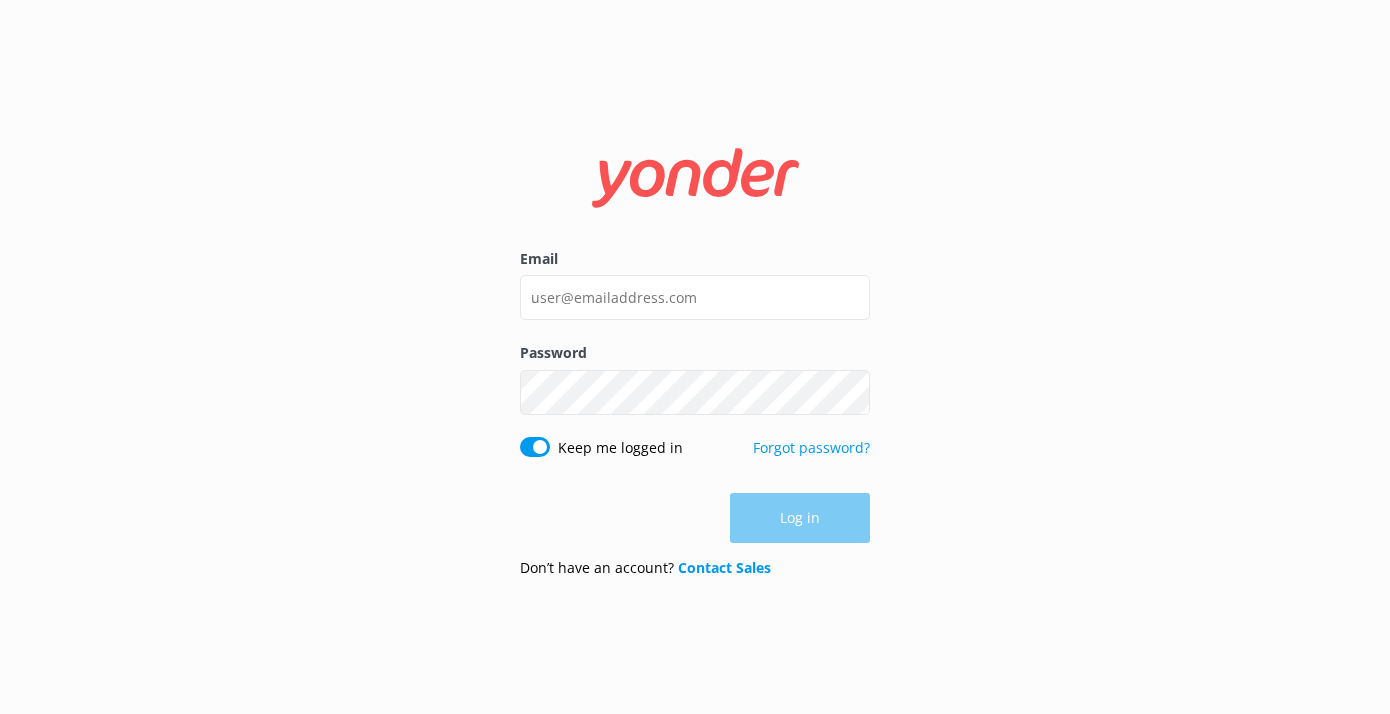 scroll, scrollTop: 0, scrollLeft: 0, axis: both 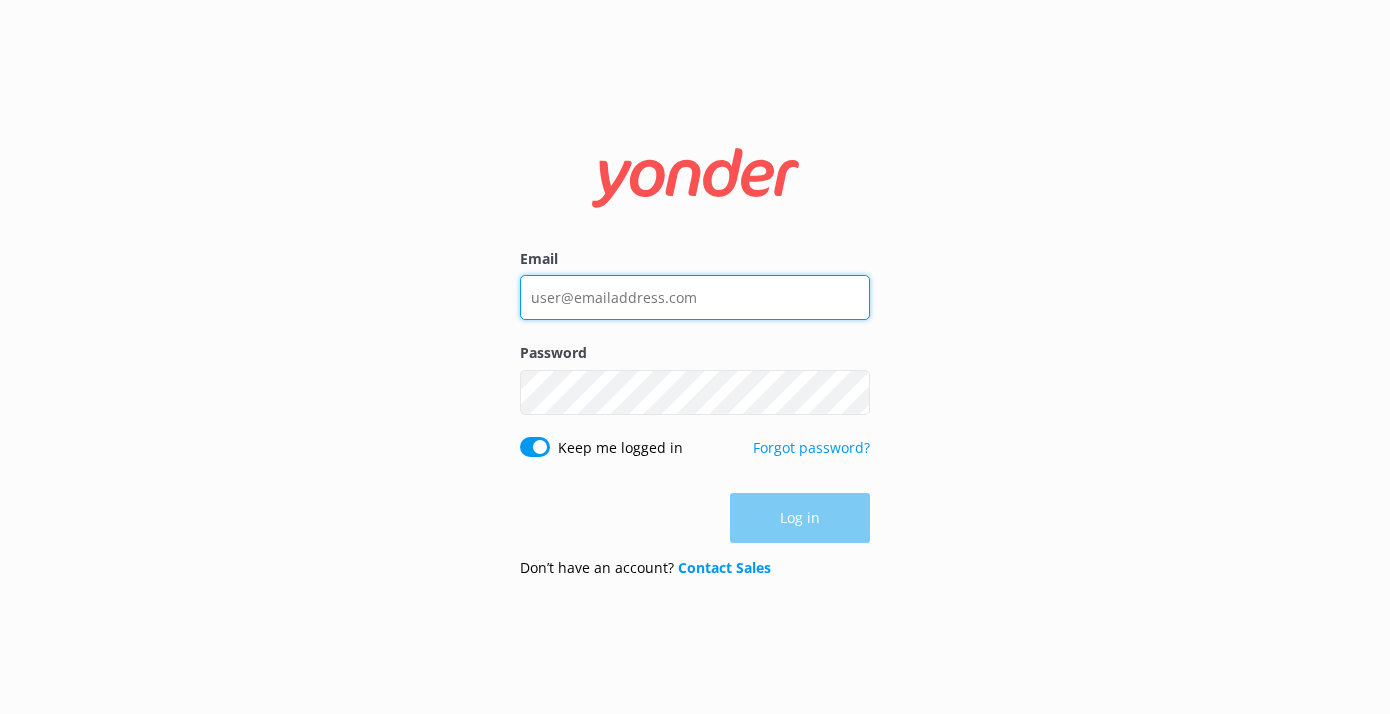 click on "Email" at bounding box center (695, 297) 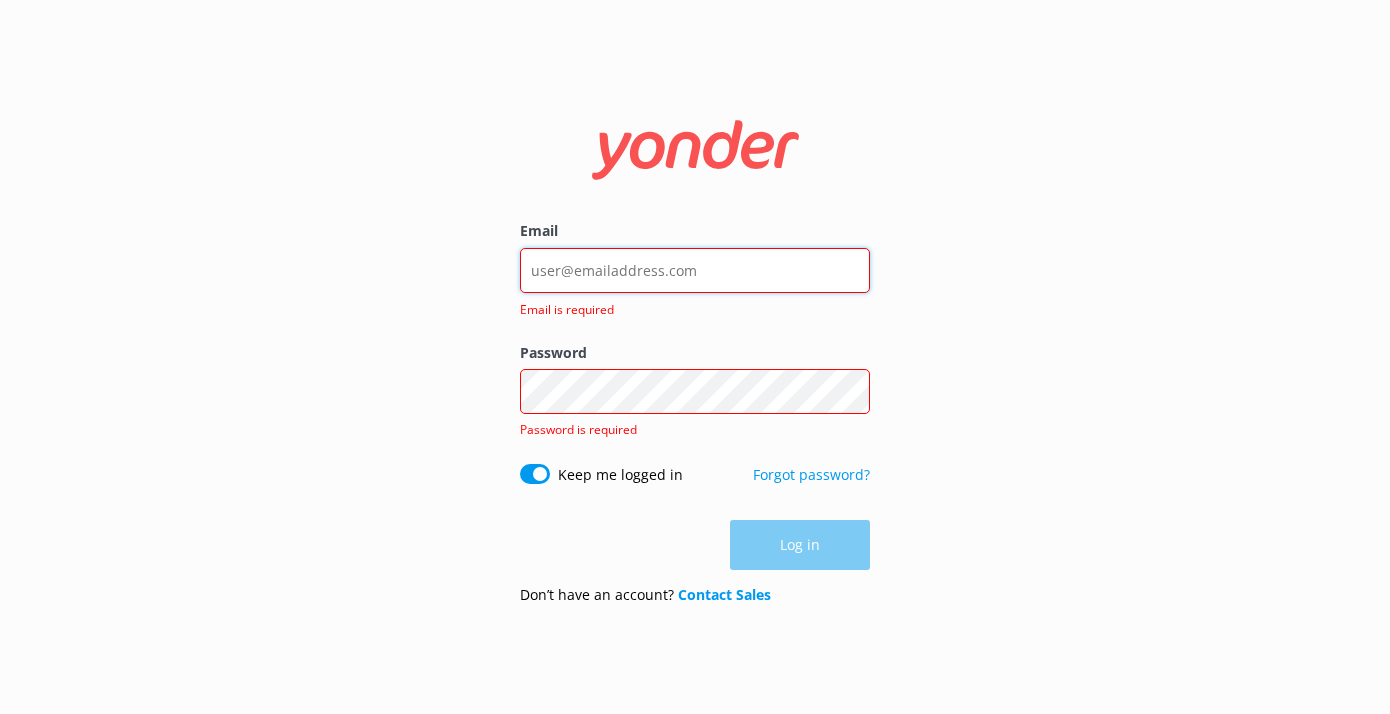 type on "[EMAIL]" 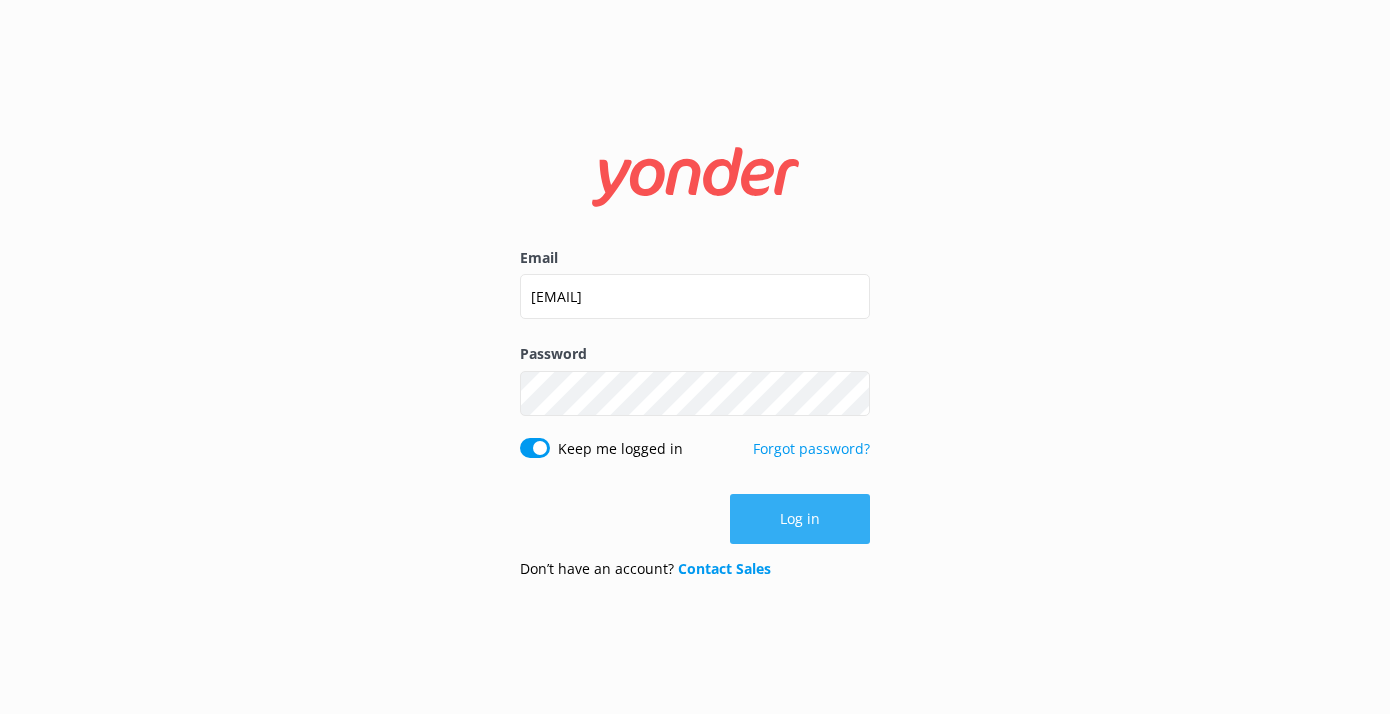 click on "Log in" at bounding box center (800, 519) 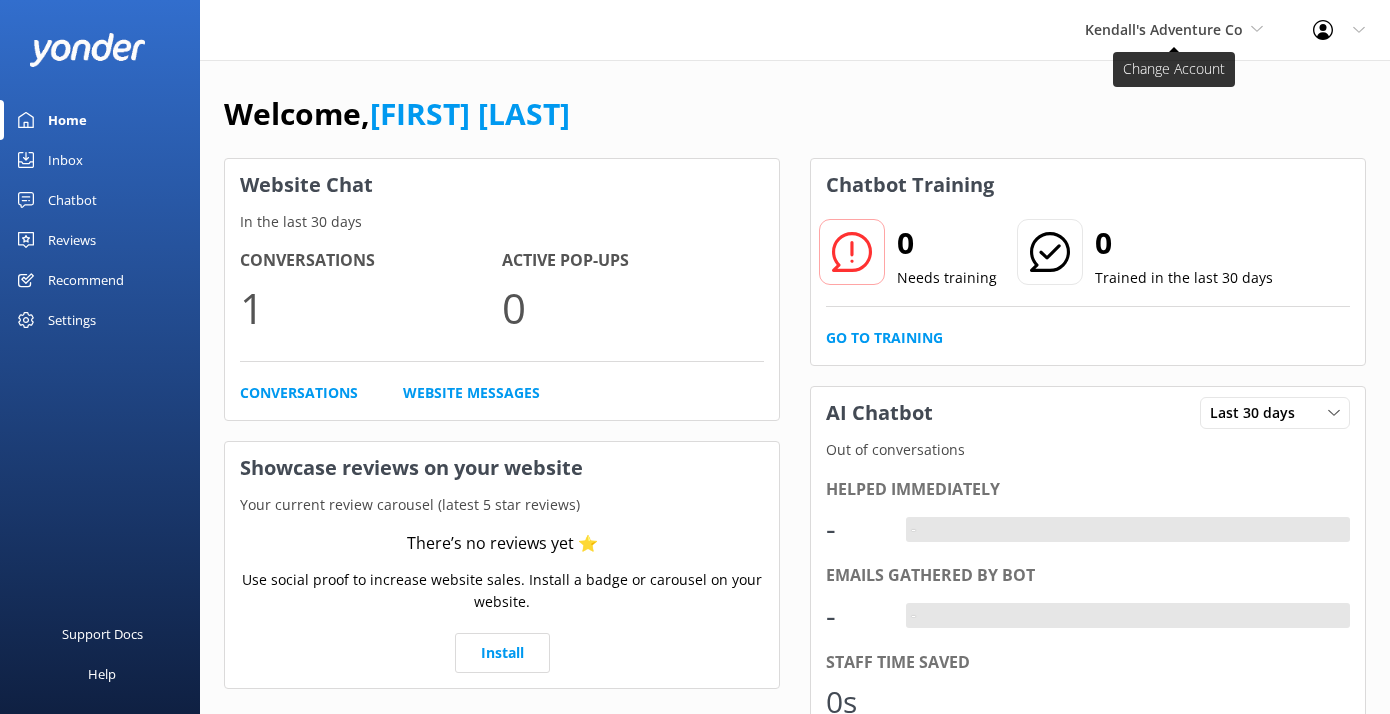 click on "Kendall's Adventure Co" at bounding box center [1164, 29] 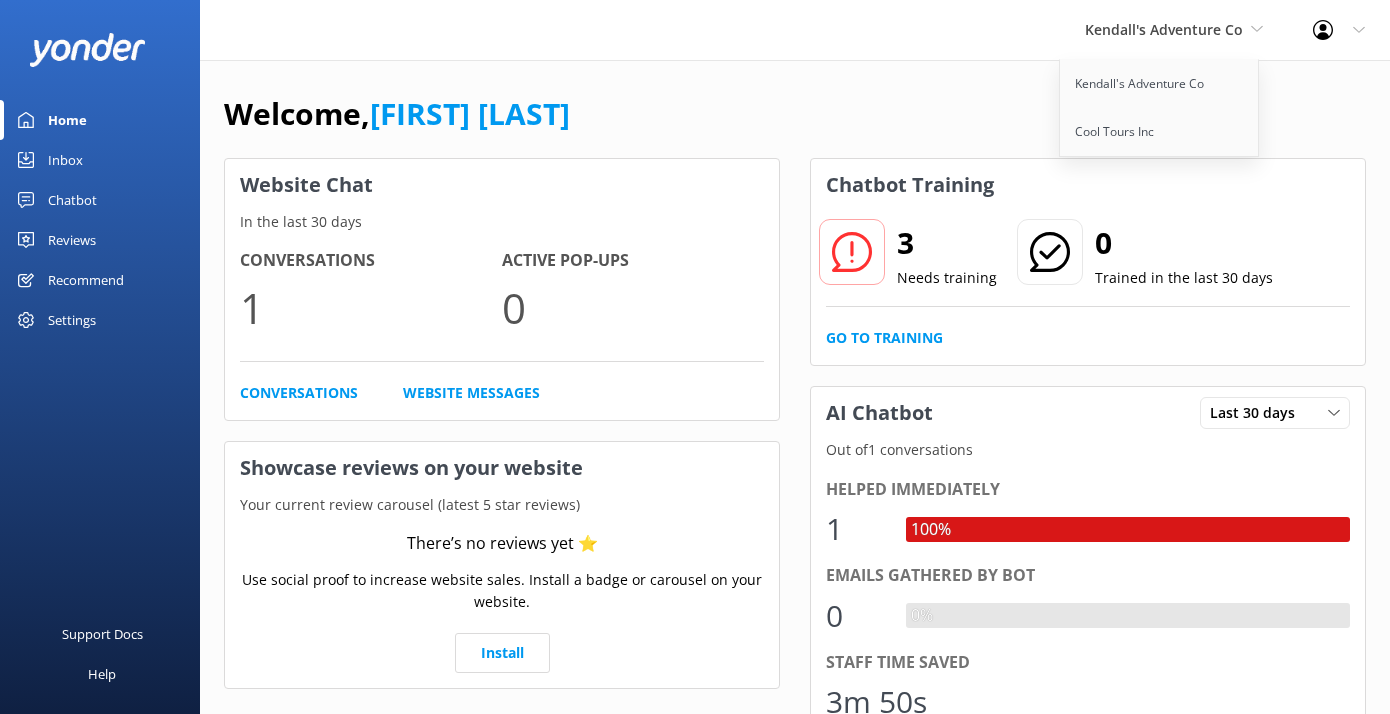 click on "Welcome,  [FIRST] [LAST]" at bounding box center (795, 124) 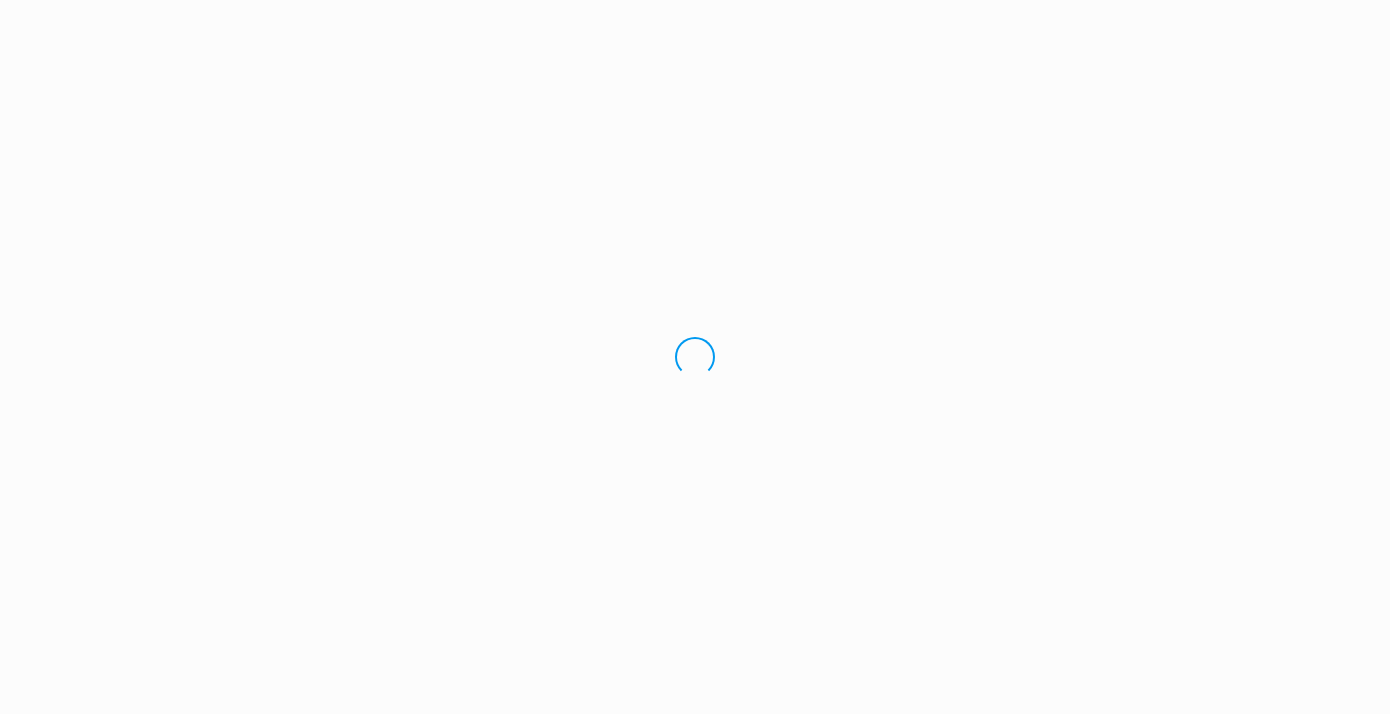 scroll, scrollTop: 0, scrollLeft: 0, axis: both 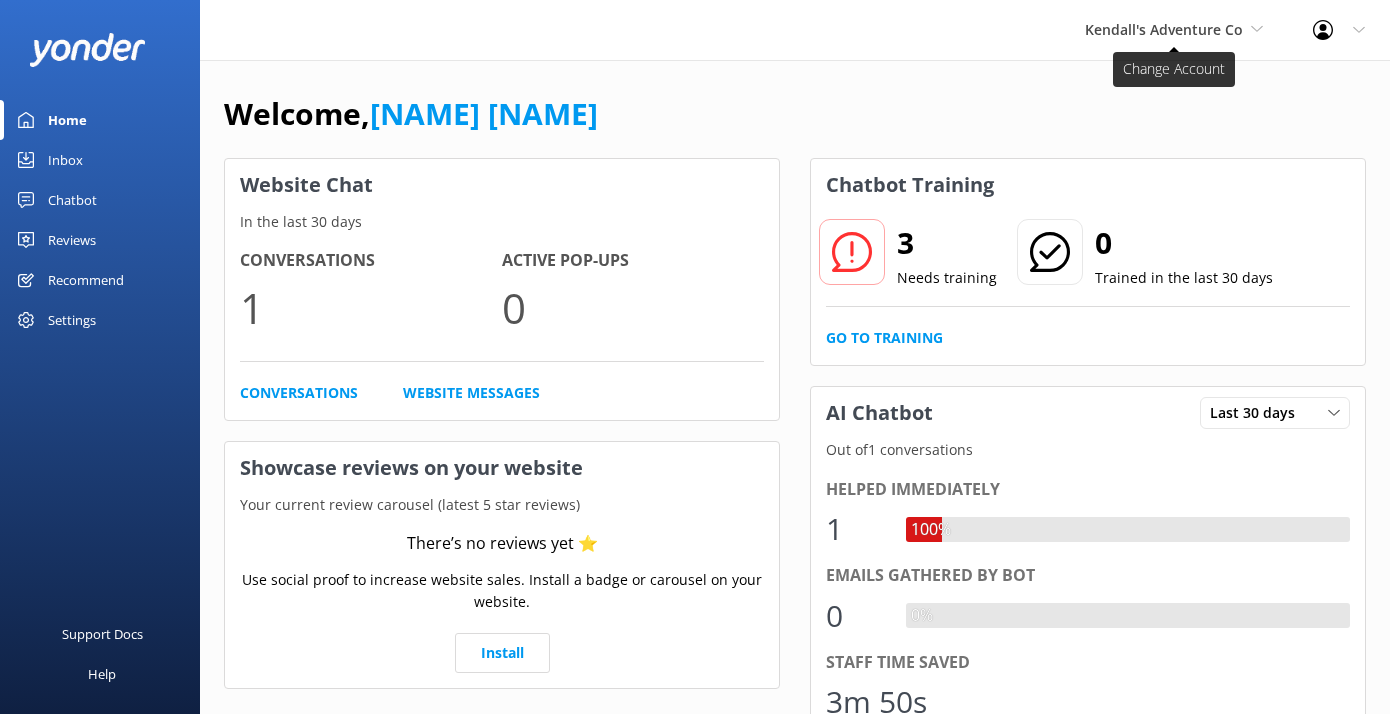 click on "Kendall's Adventure Co" at bounding box center [1164, 29] 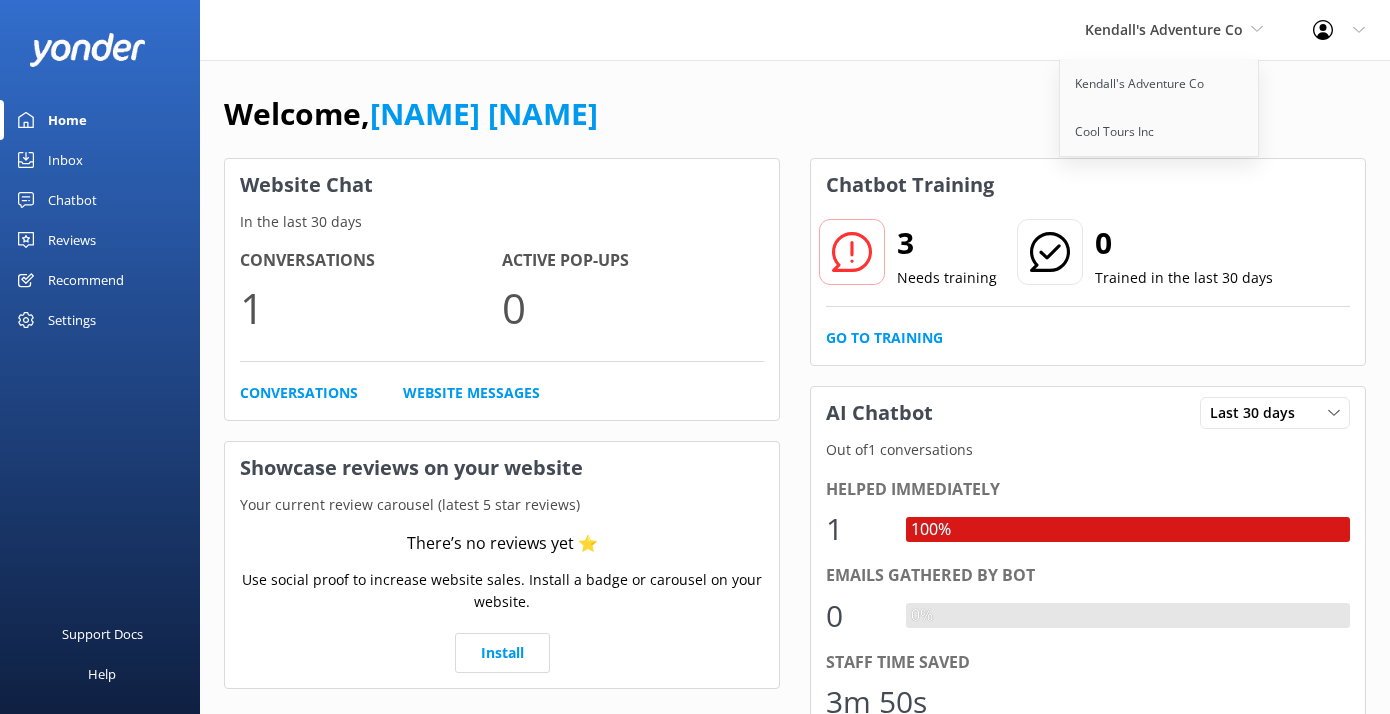 click on "Welcome,  Kendall Malone" at bounding box center [795, 124] 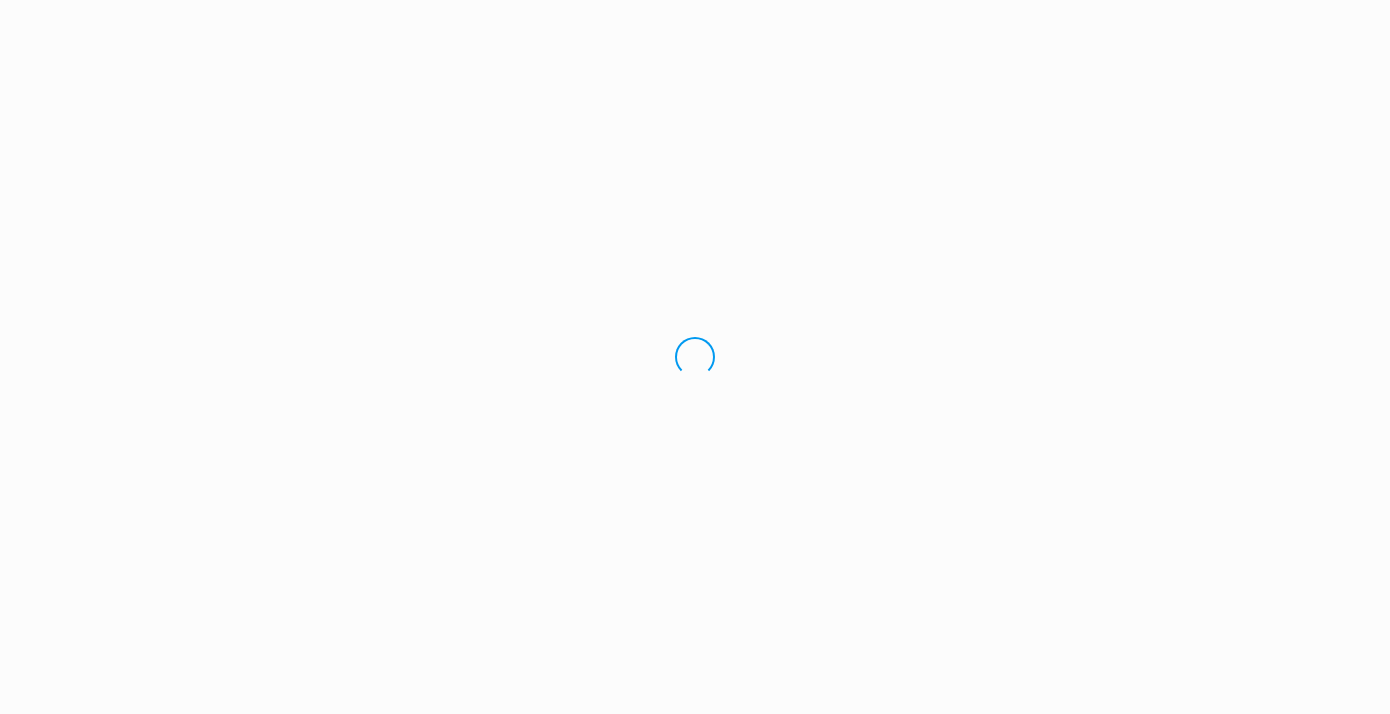 scroll, scrollTop: 0, scrollLeft: 0, axis: both 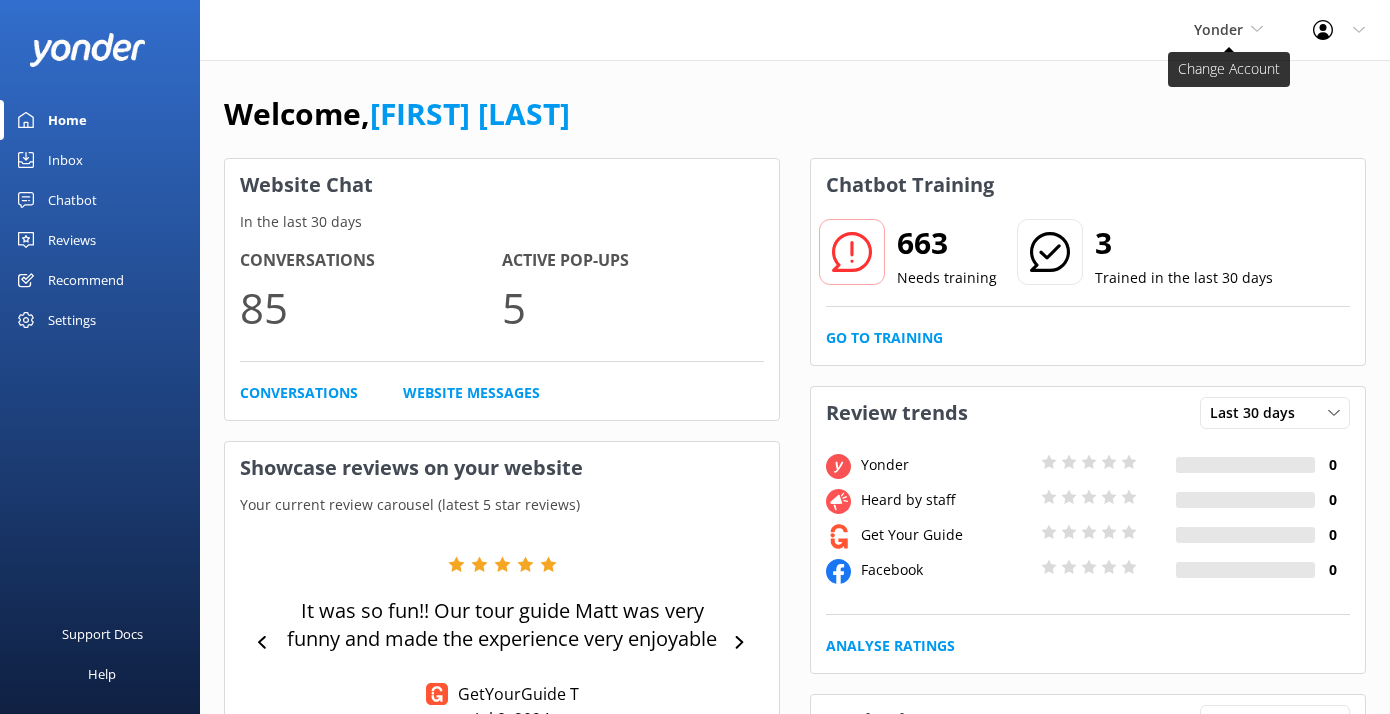 click on "Yonder" at bounding box center [1218, 29] 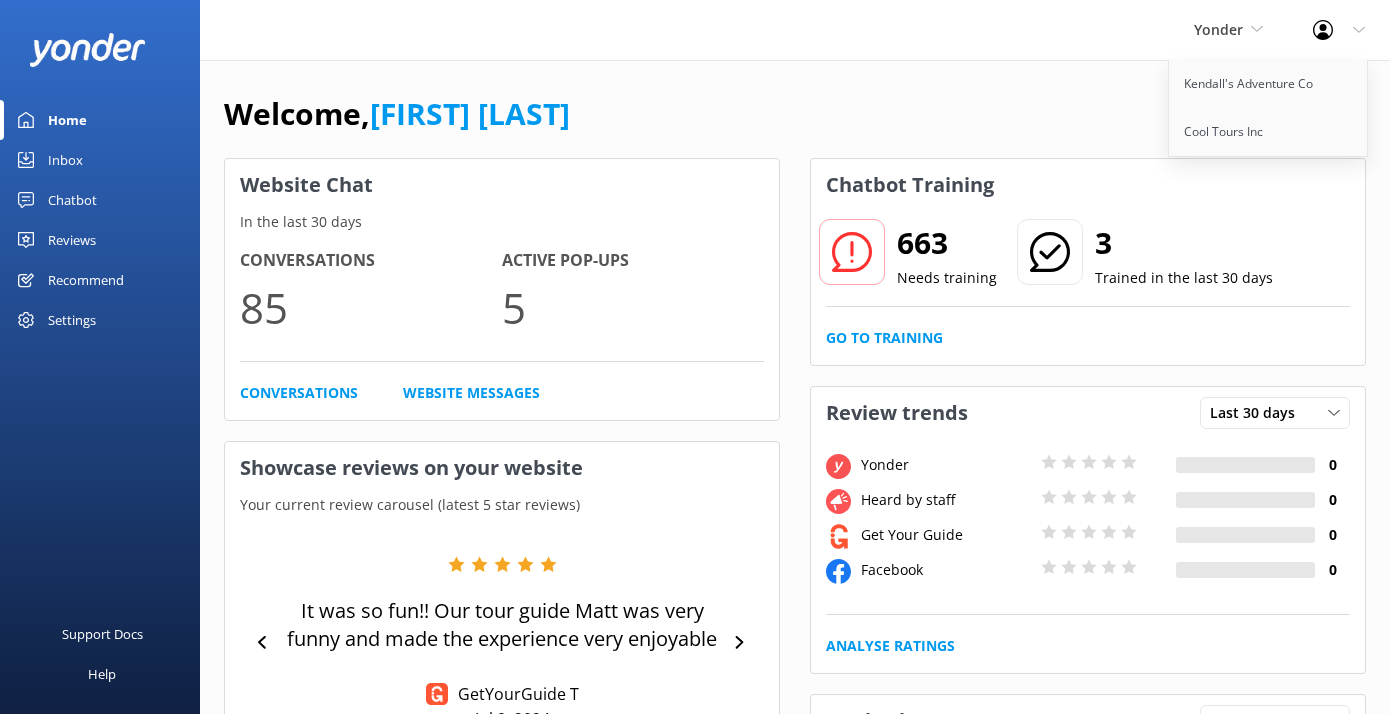 click on "Welcome,  [FIRST] [LAST]" at bounding box center (795, 124) 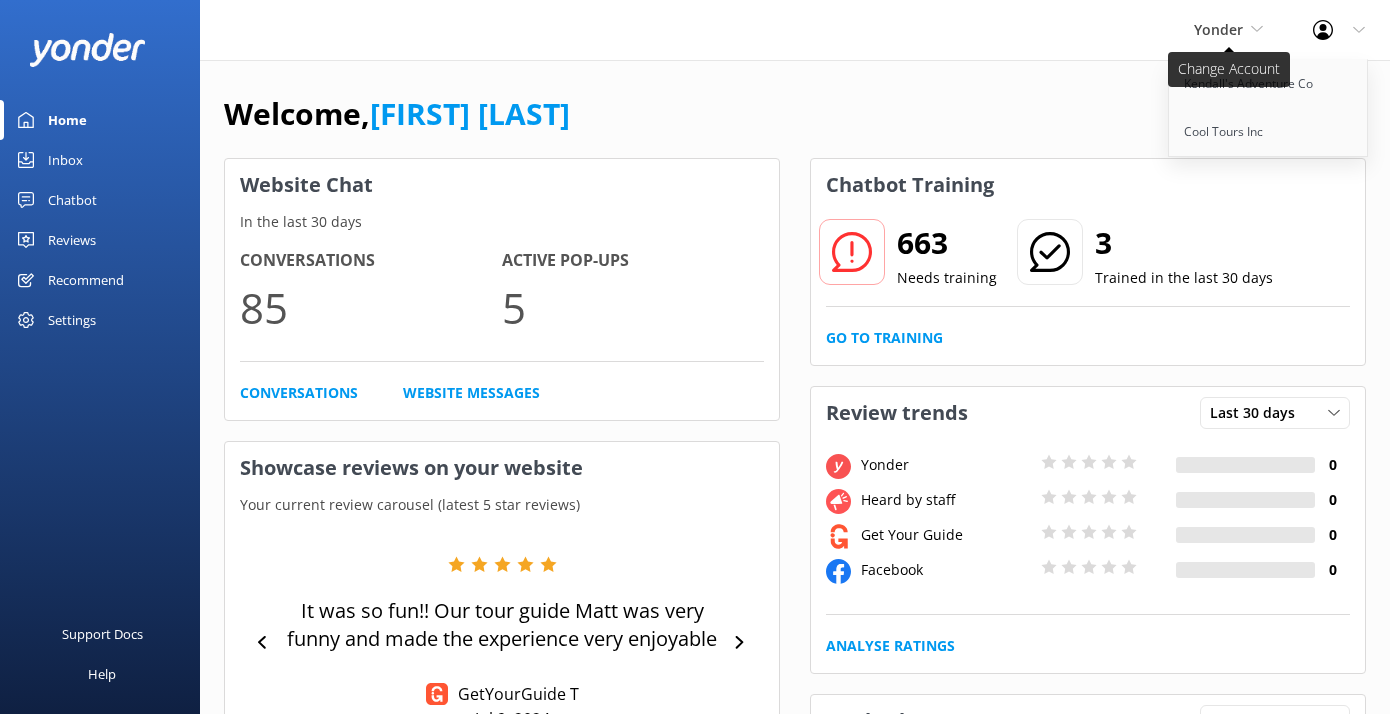 click on "Yonder" at bounding box center (1218, 29) 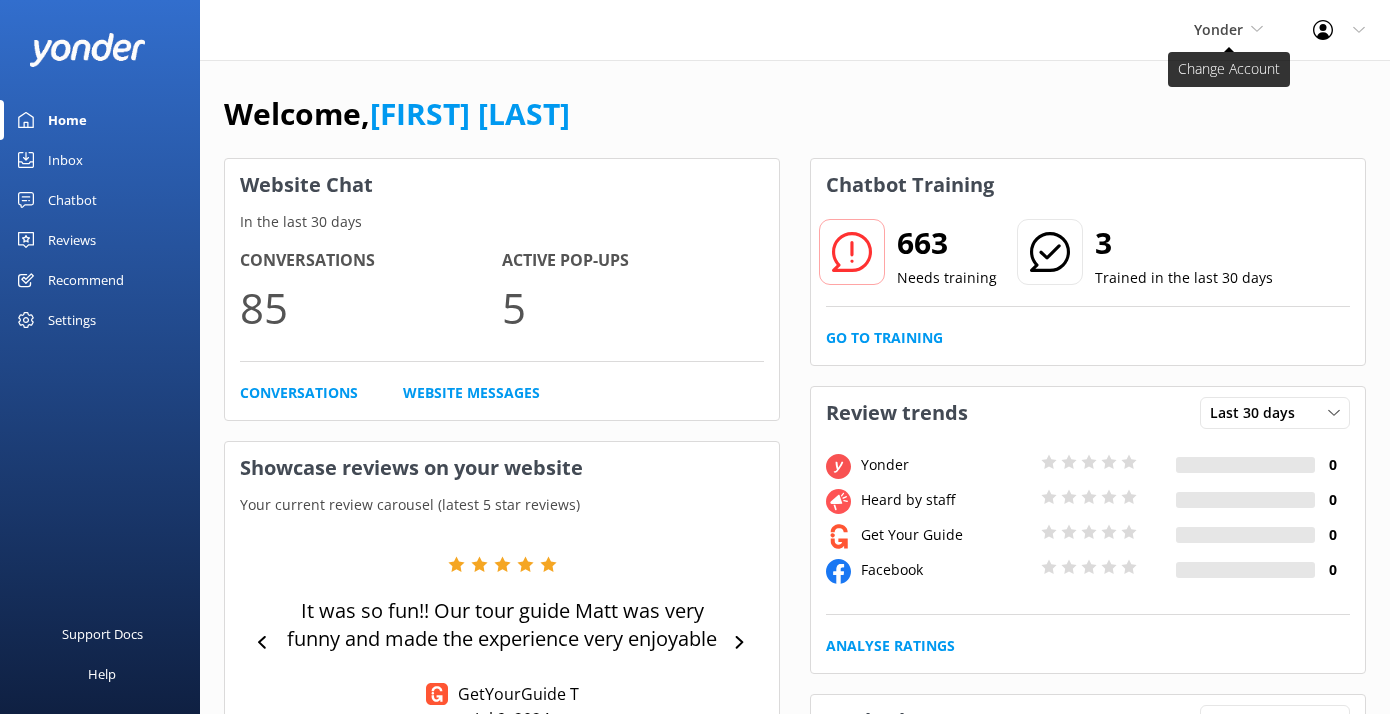 click on "Yonder" at bounding box center (1218, 29) 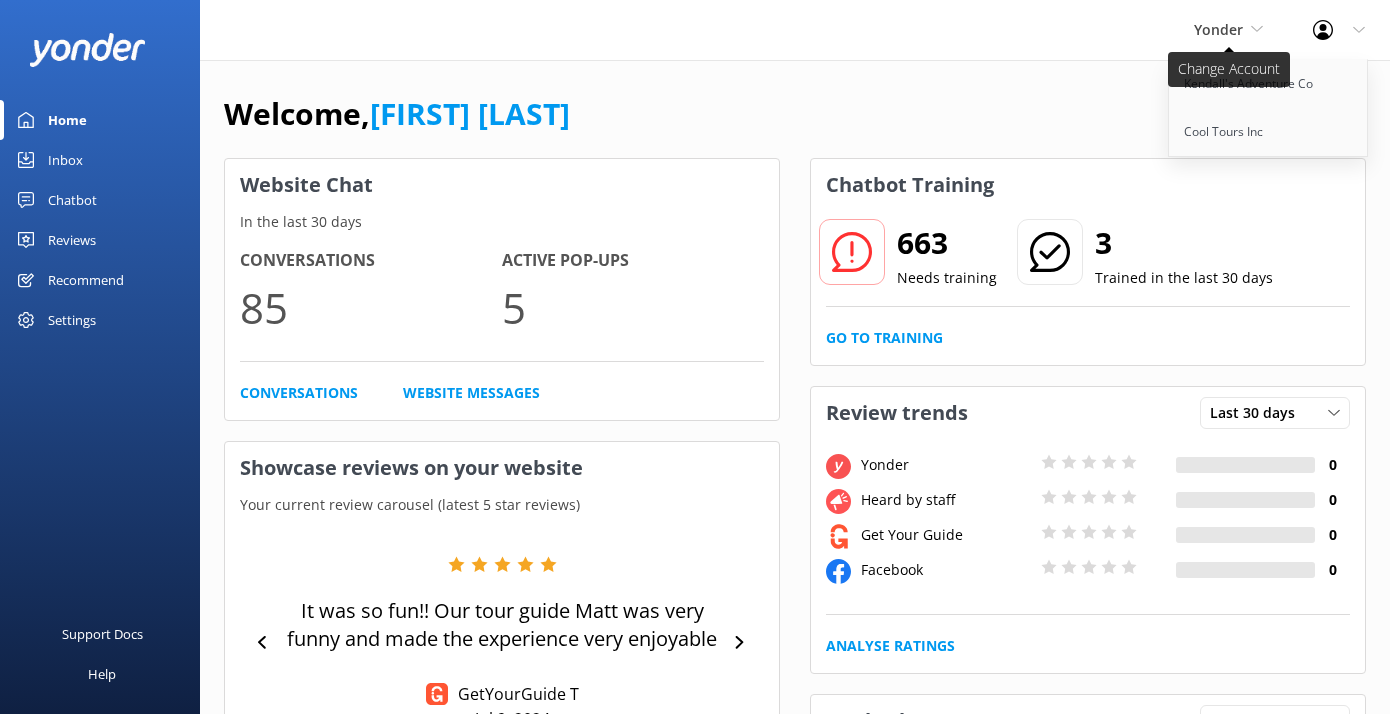 click 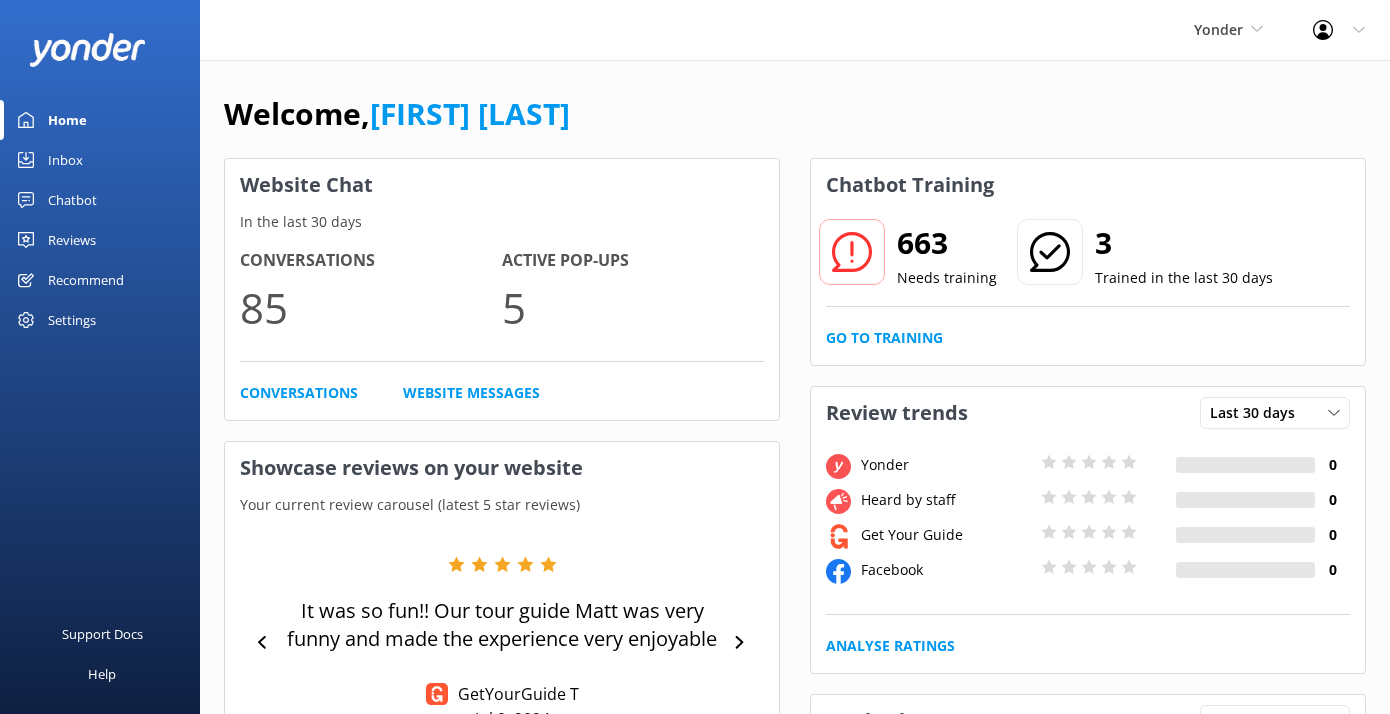 click on "Profile Settings Logout" at bounding box center [1339, 30] 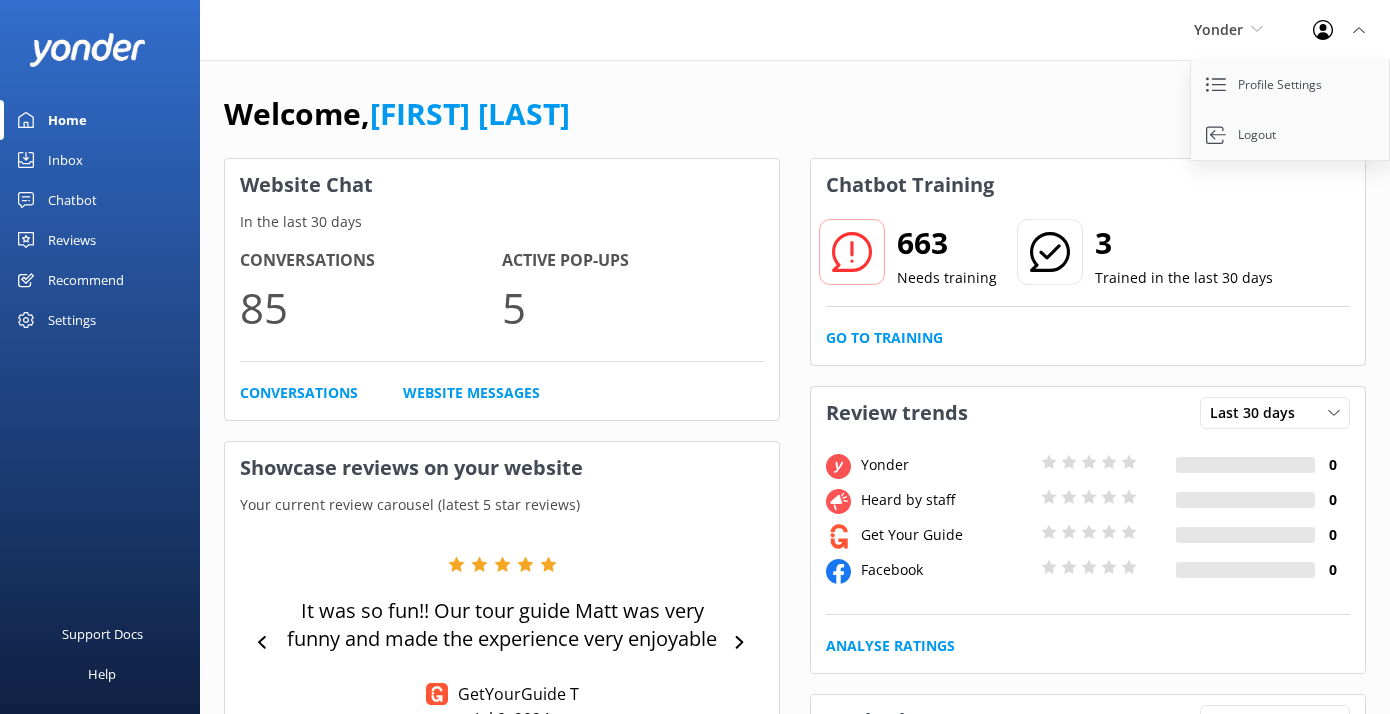 click 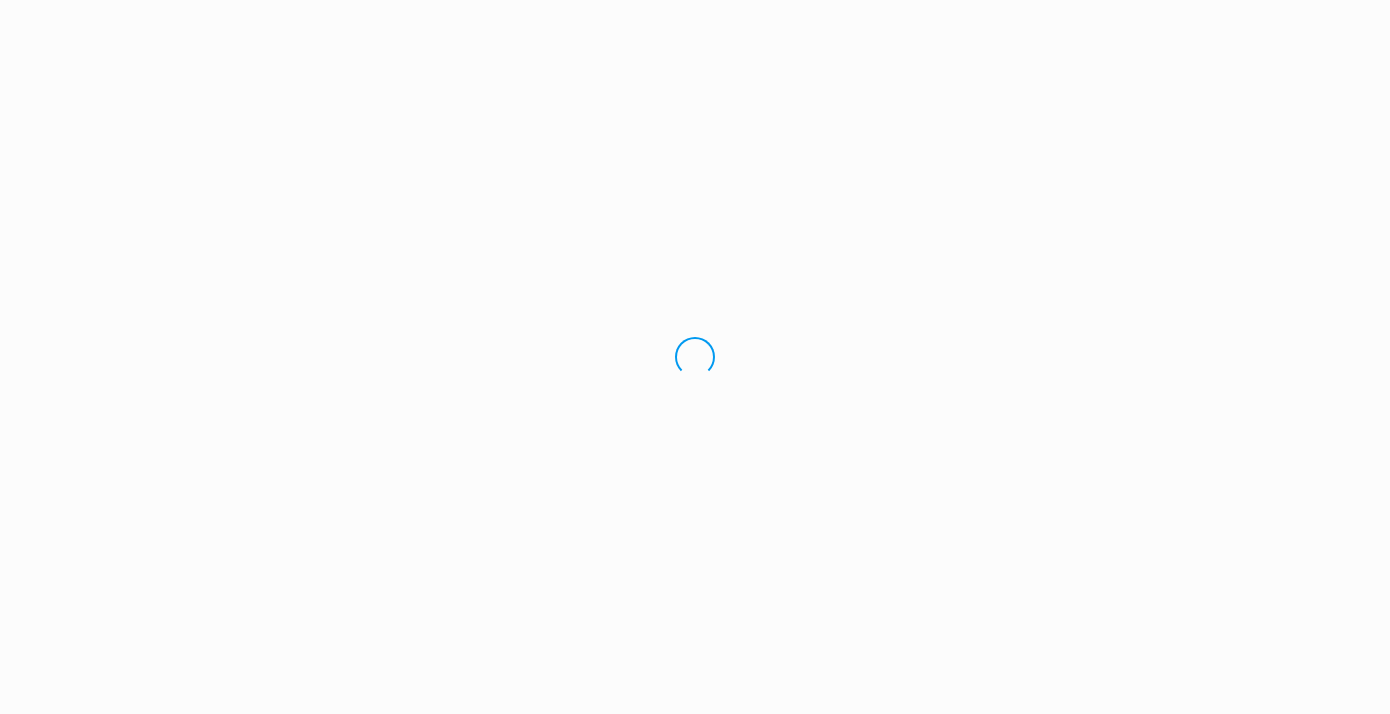 scroll, scrollTop: 0, scrollLeft: 0, axis: both 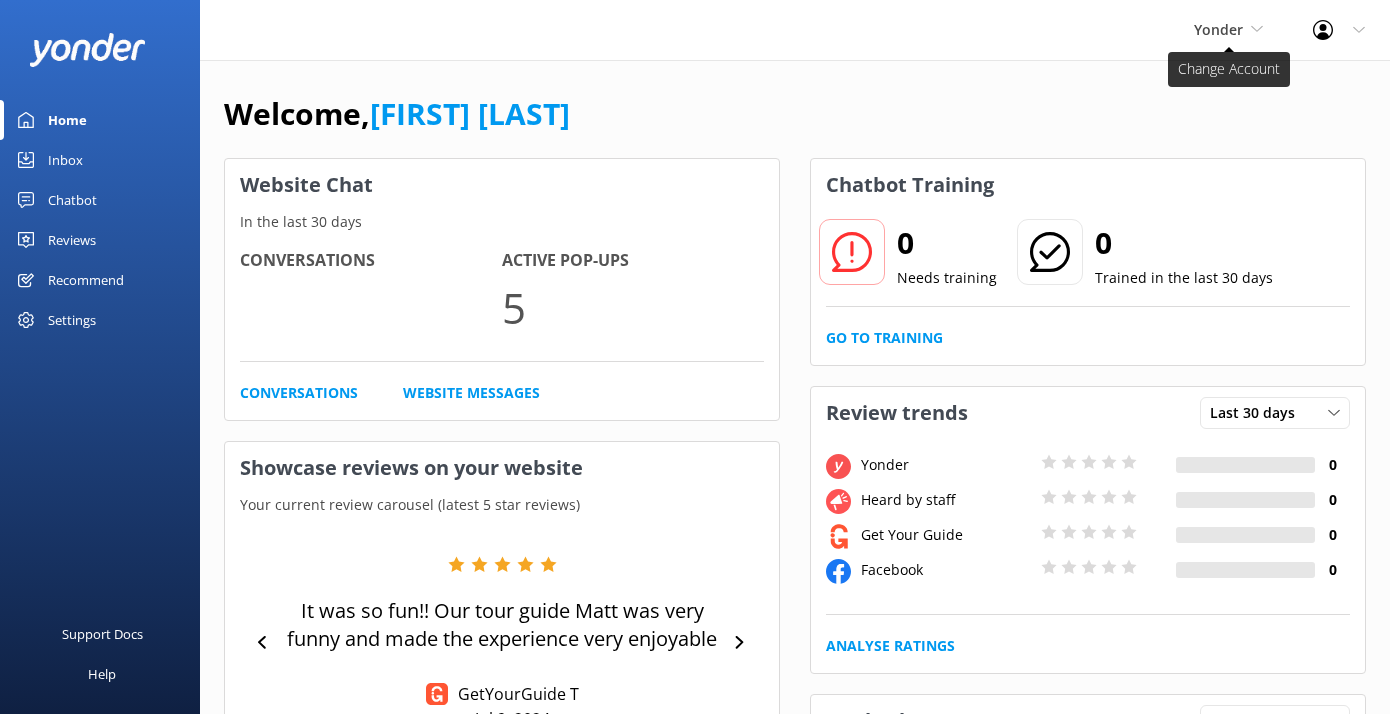 click on "Yonder" at bounding box center [1228, 30] 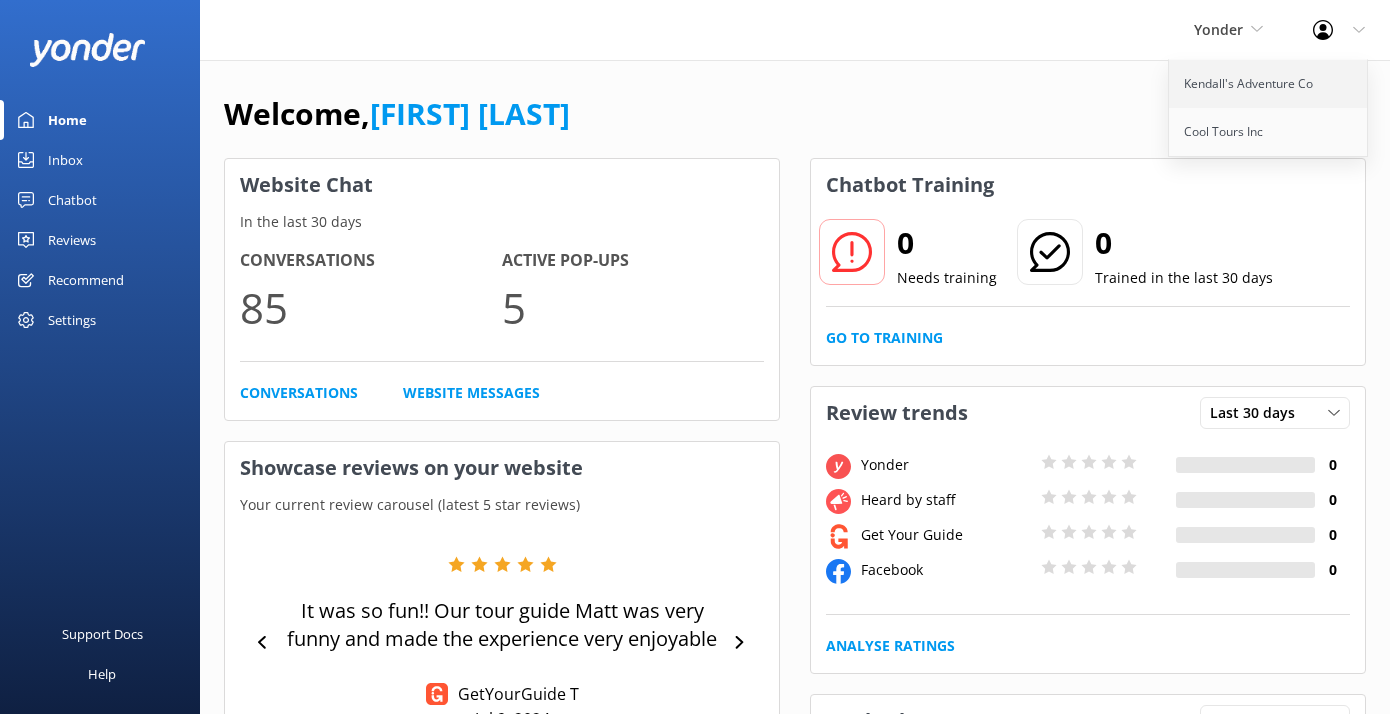 click on "Kendall's Adventure Co" at bounding box center [1269, 84] 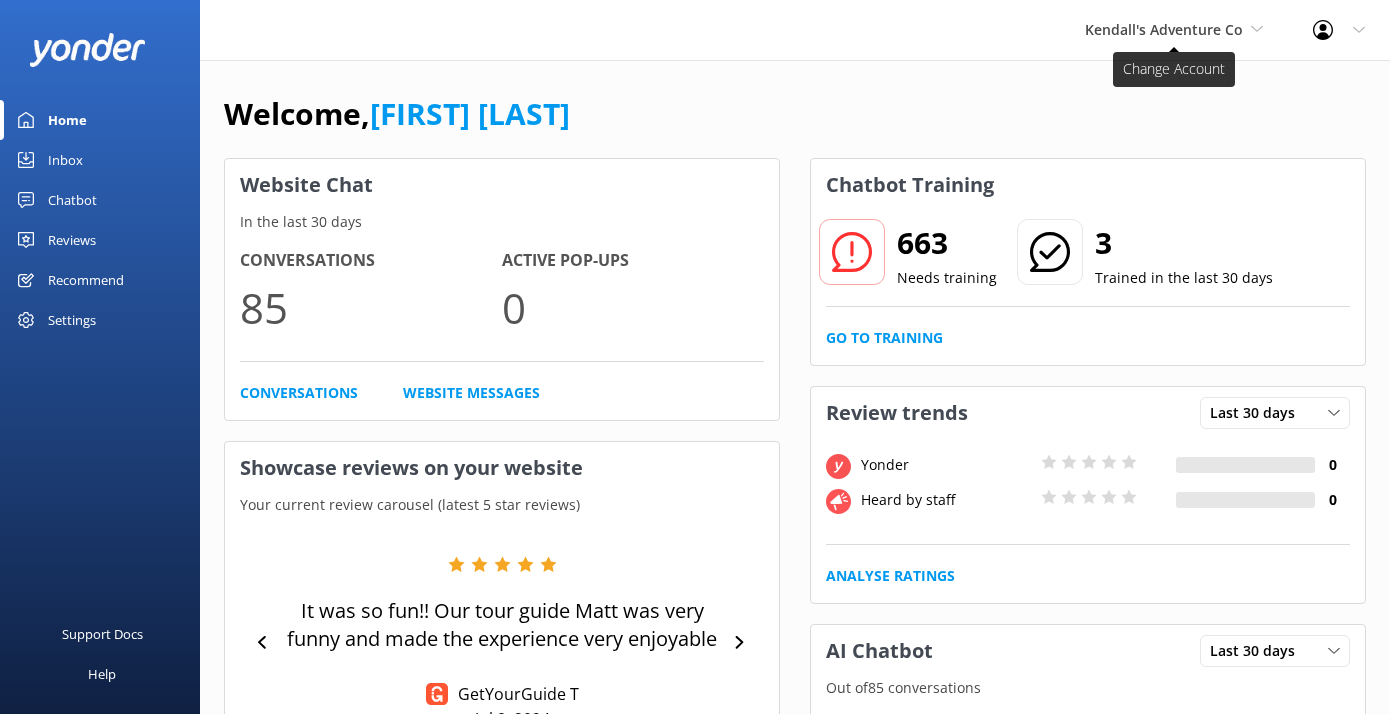 click on "Kendall's Adventure Co" at bounding box center (1164, 29) 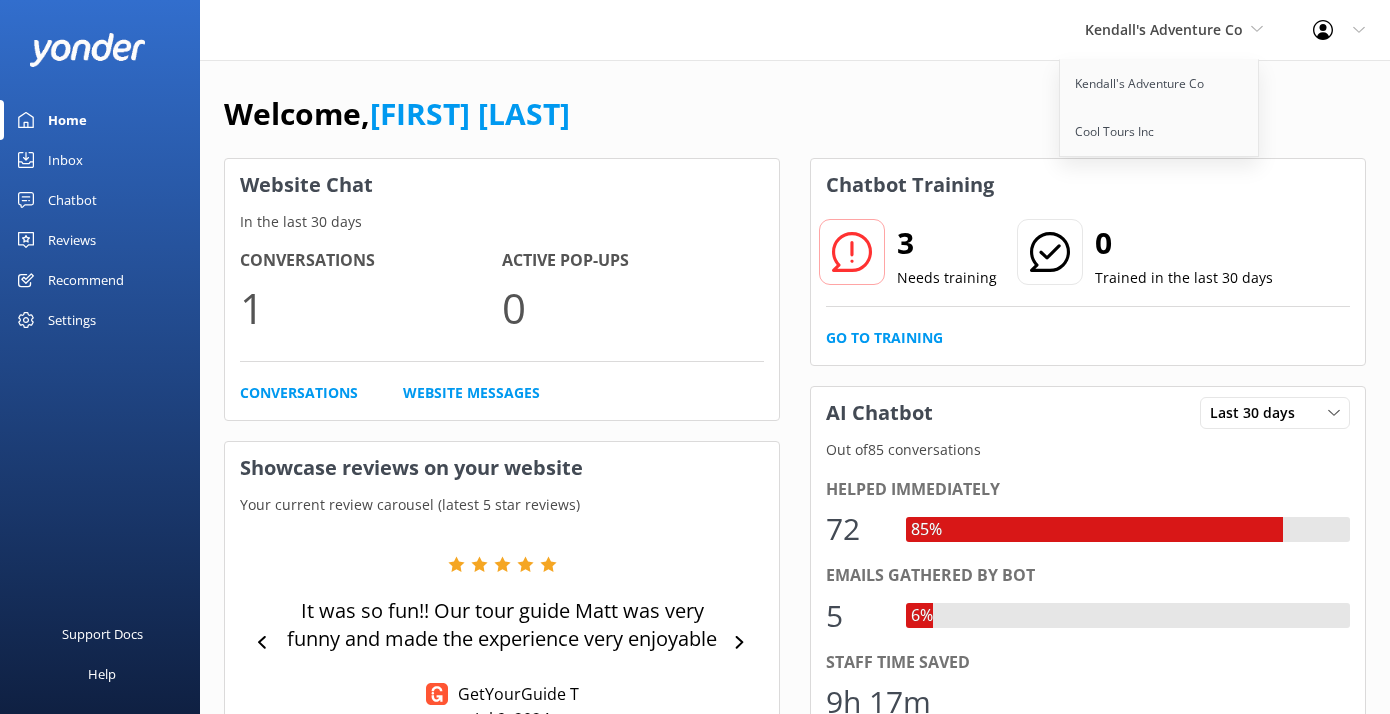 click on "Welcome,  [FIRST] [LAST]" at bounding box center [795, 124] 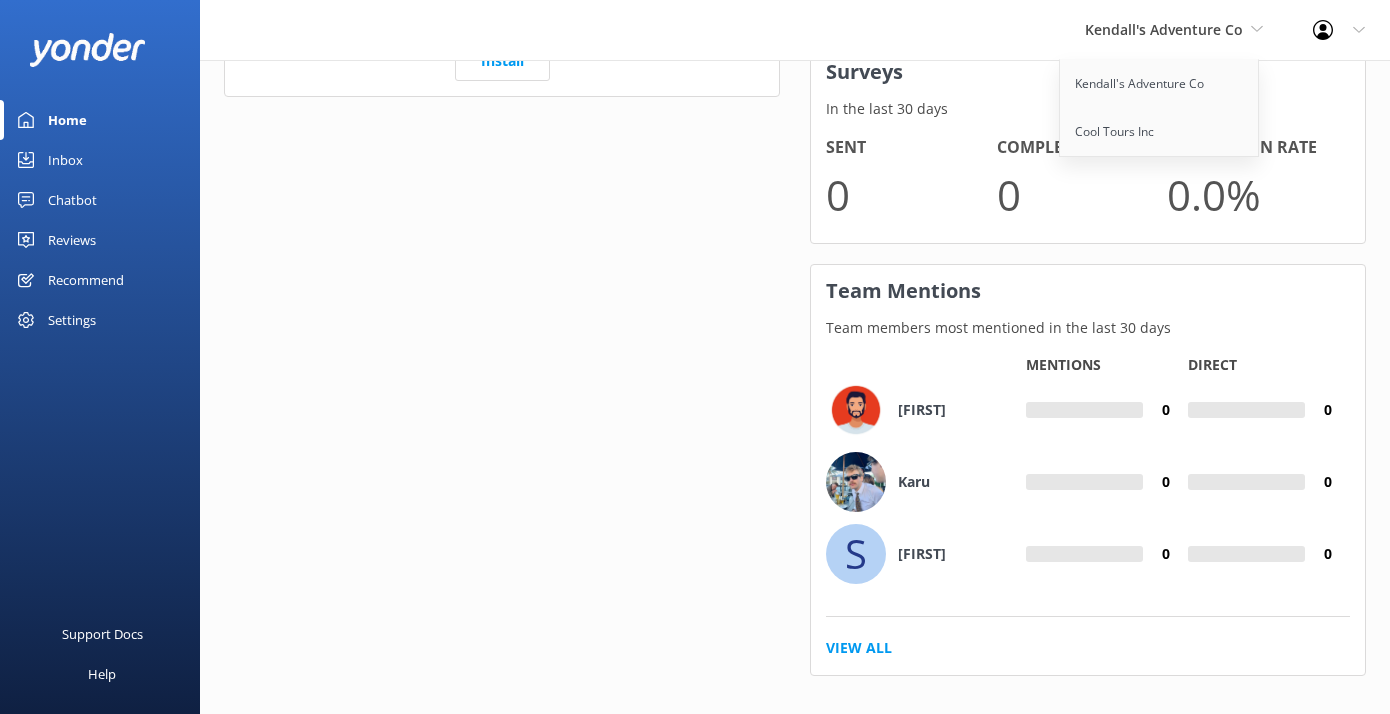 scroll, scrollTop: 786, scrollLeft: 0, axis: vertical 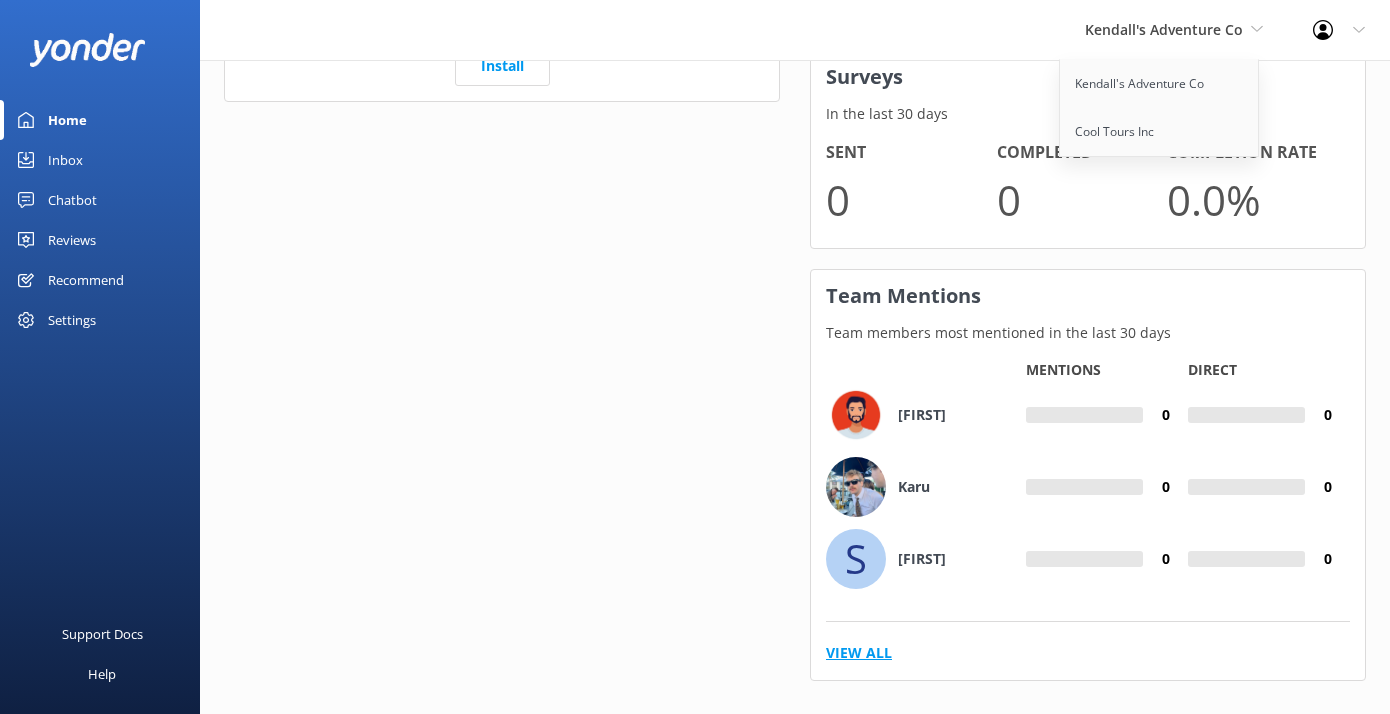 click on "View All" at bounding box center [859, 653] 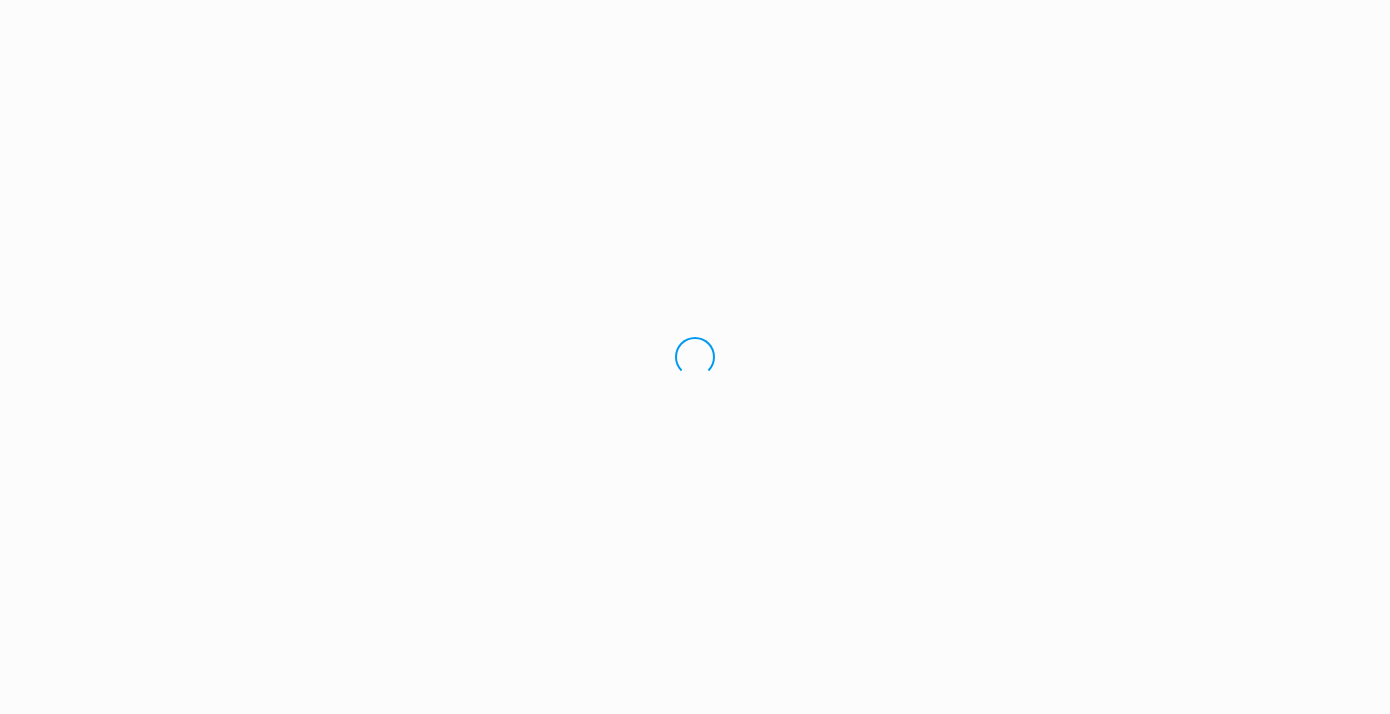 scroll, scrollTop: 0, scrollLeft: 0, axis: both 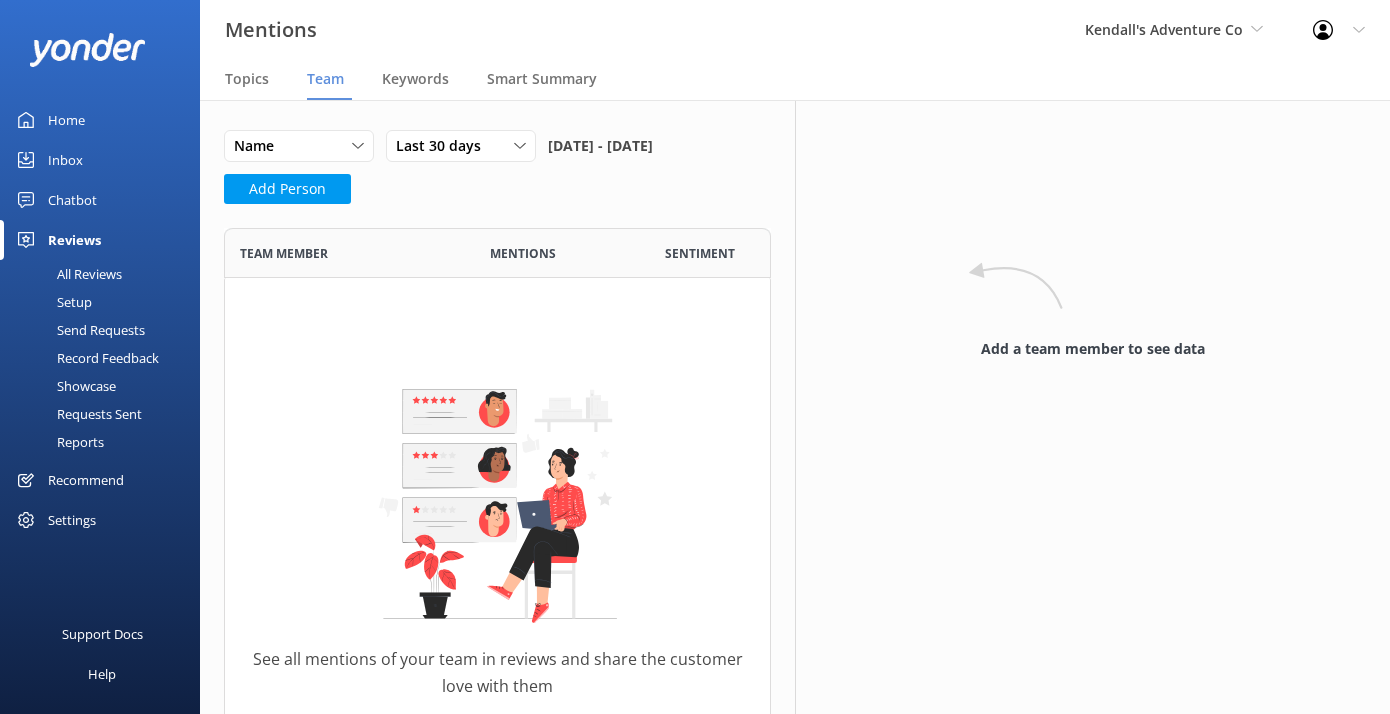 click on "Home" at bounding box center (66, 120) 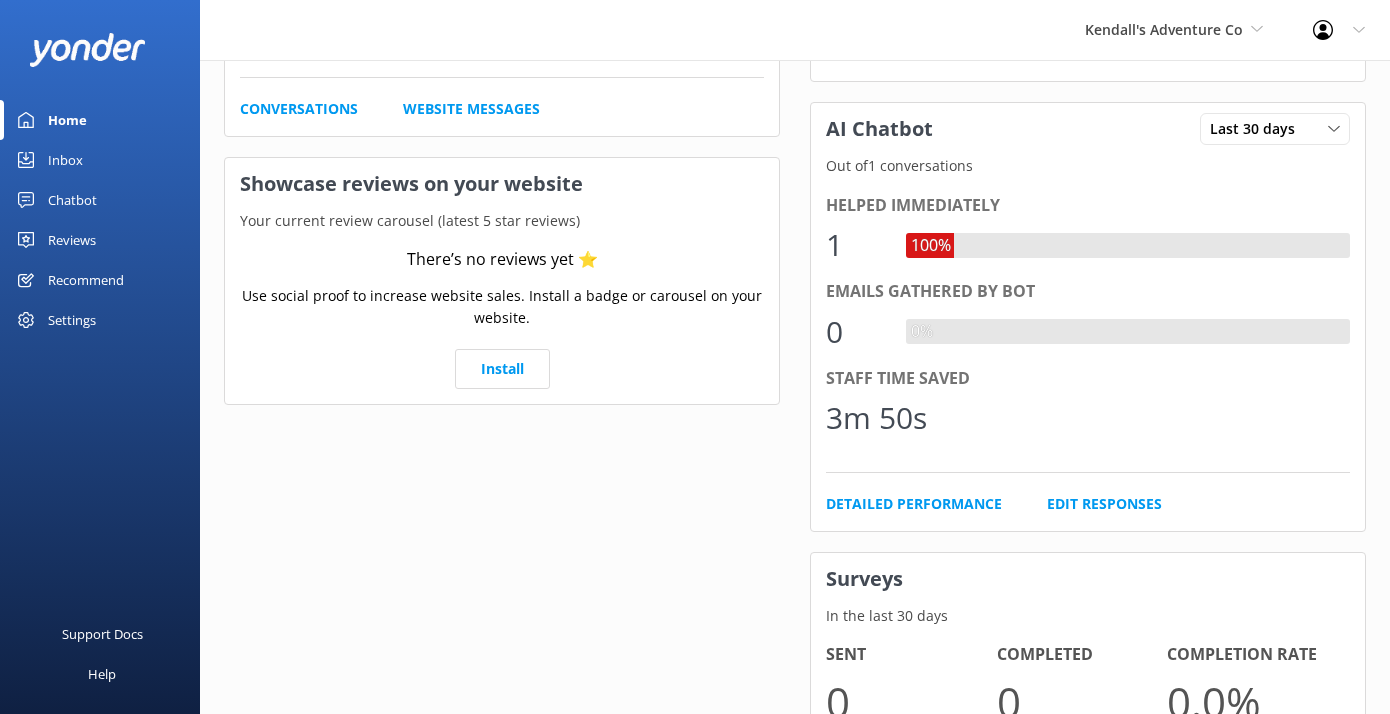 scroll, scrollTop: 0, scrollLeft: 0, axis: both 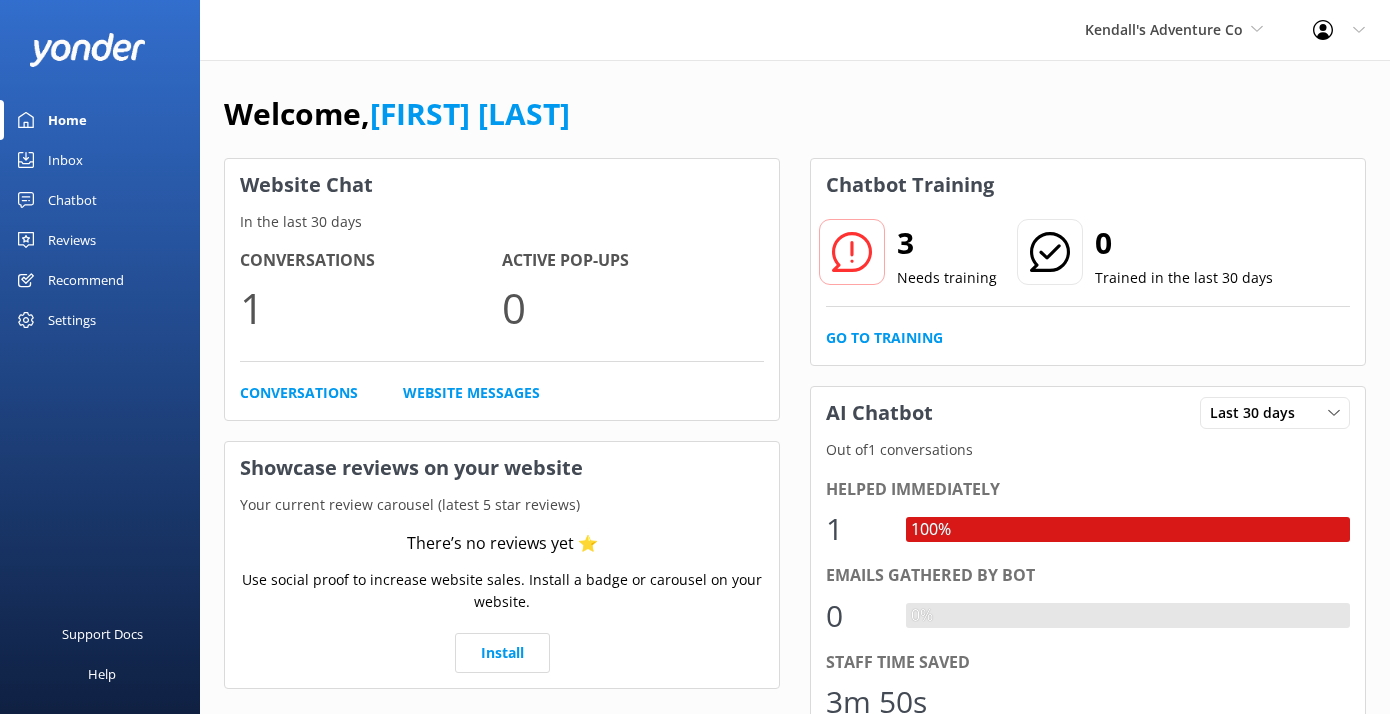 click on "Welcome,  [FIRST] [LAST]" at bounding box center (795, 124) 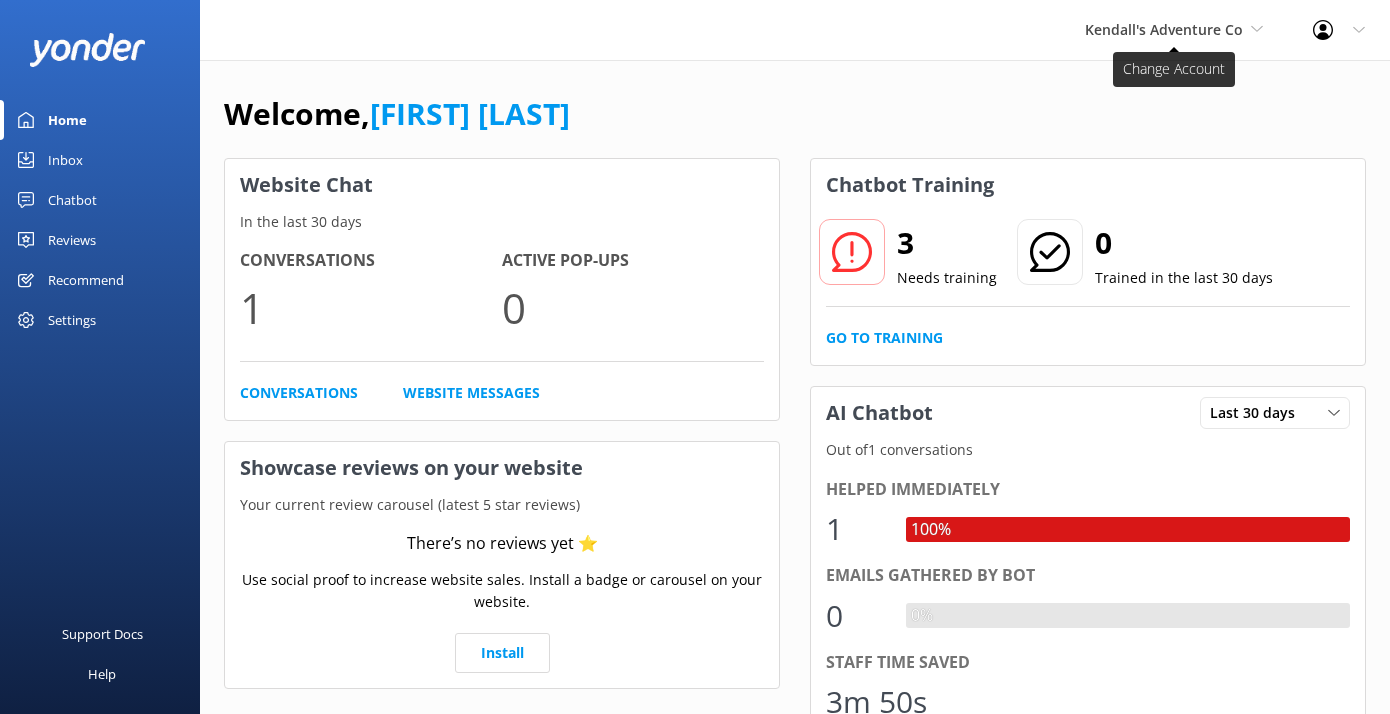 click on "Kendall's Adventure Co" at bounding box center (1164, 29) 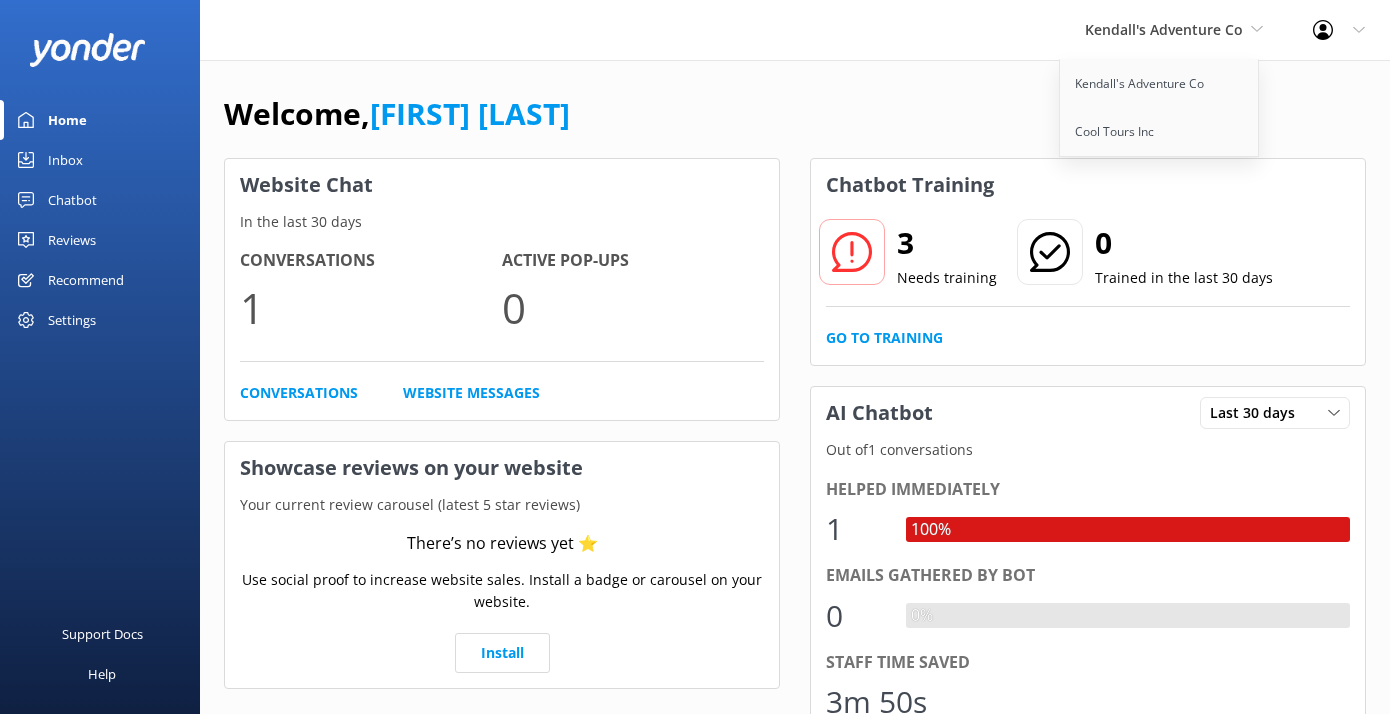 click on "Welcome,  [FIRST] [LAST]" at bounding box center [795, 124] 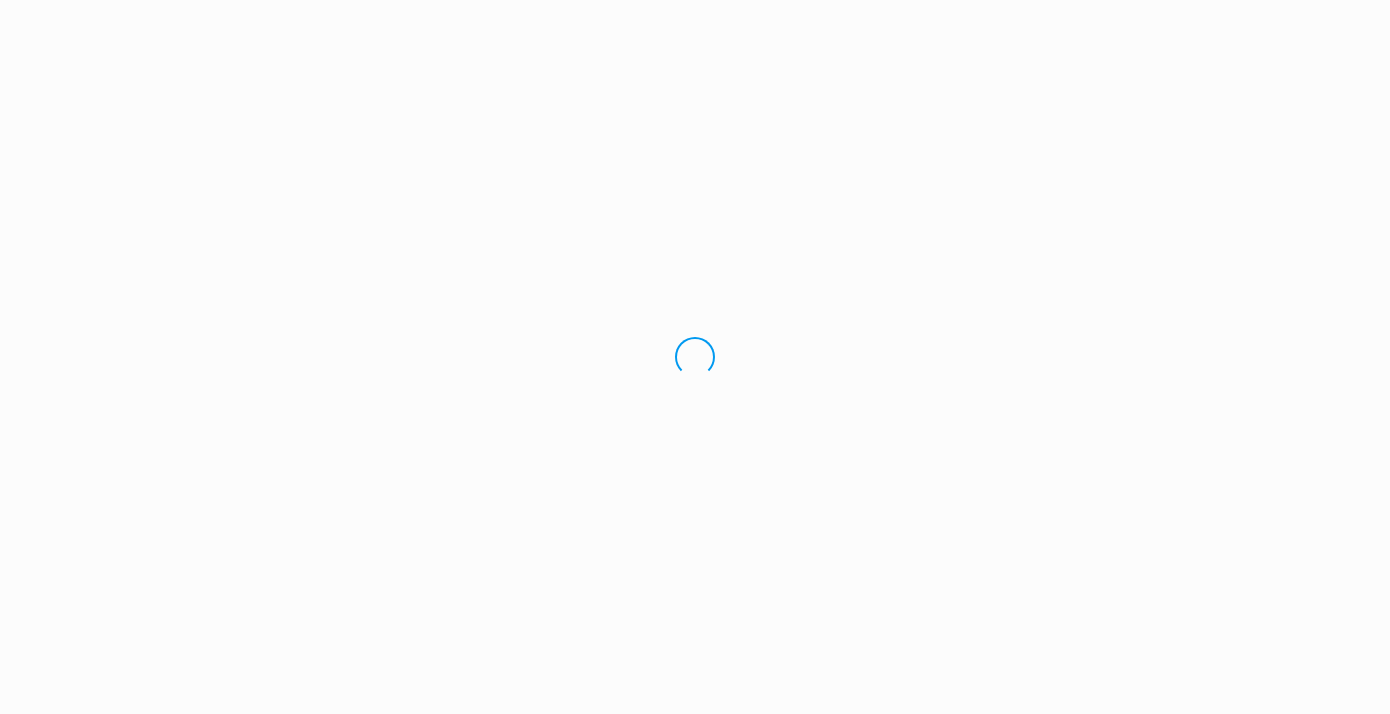 scroll, scrollTop: 0, scrollLeft: 0, axis: both 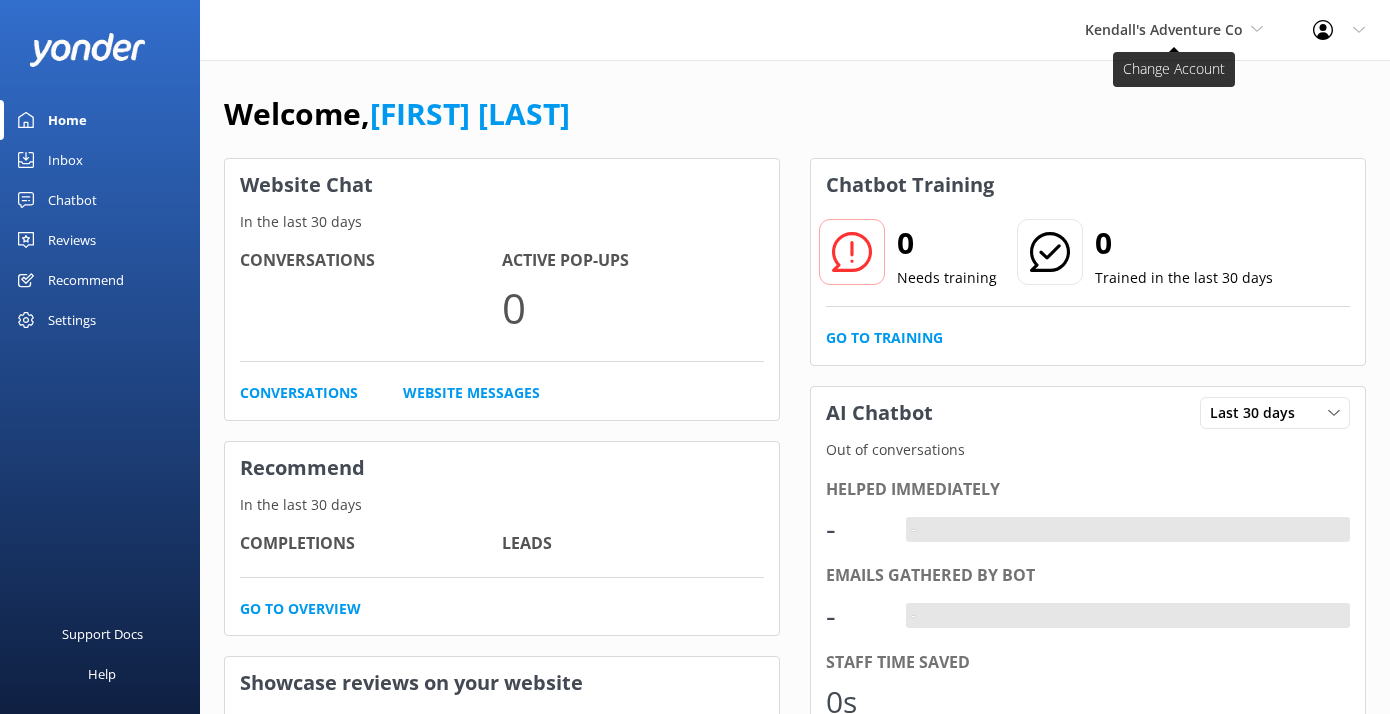 click on "Kendall's Adventure Co" at bounding box center [1164, 29] 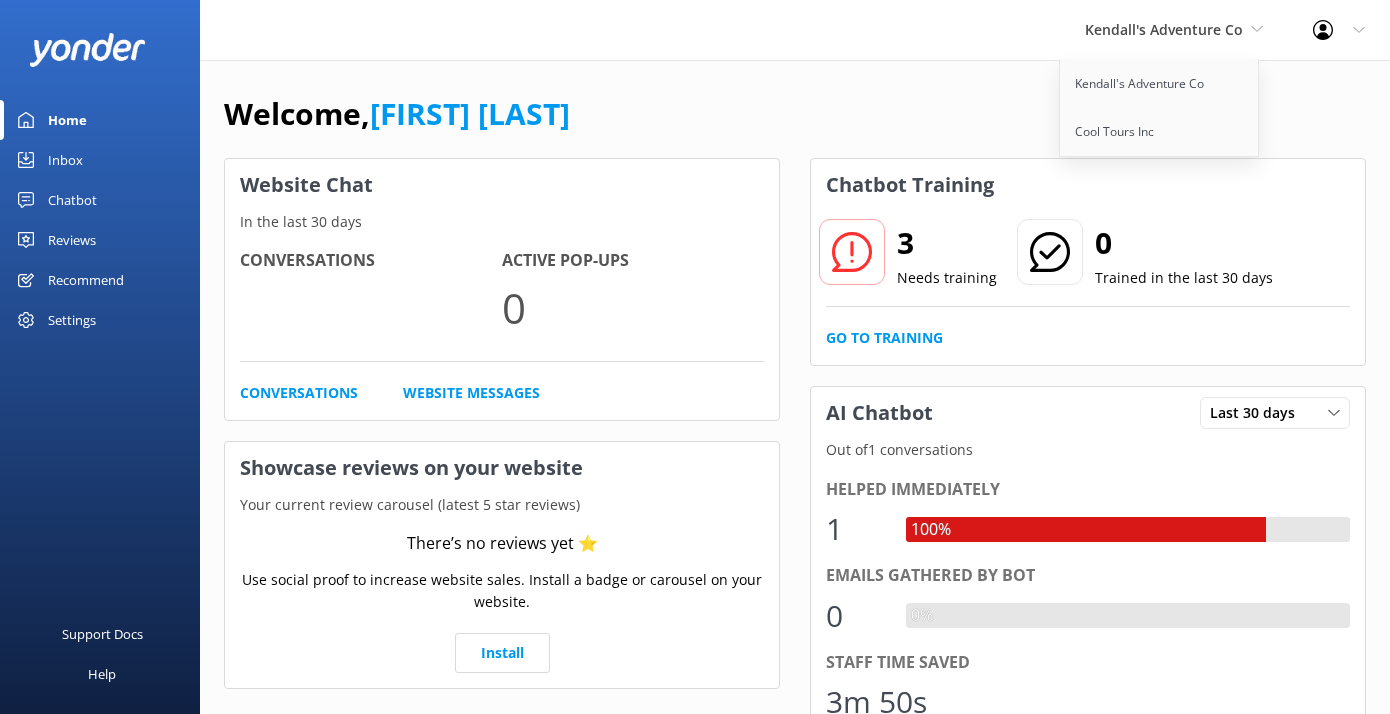 click on "Welcome,  [FIRST] [LAST]" at bounding box center (795, 124) 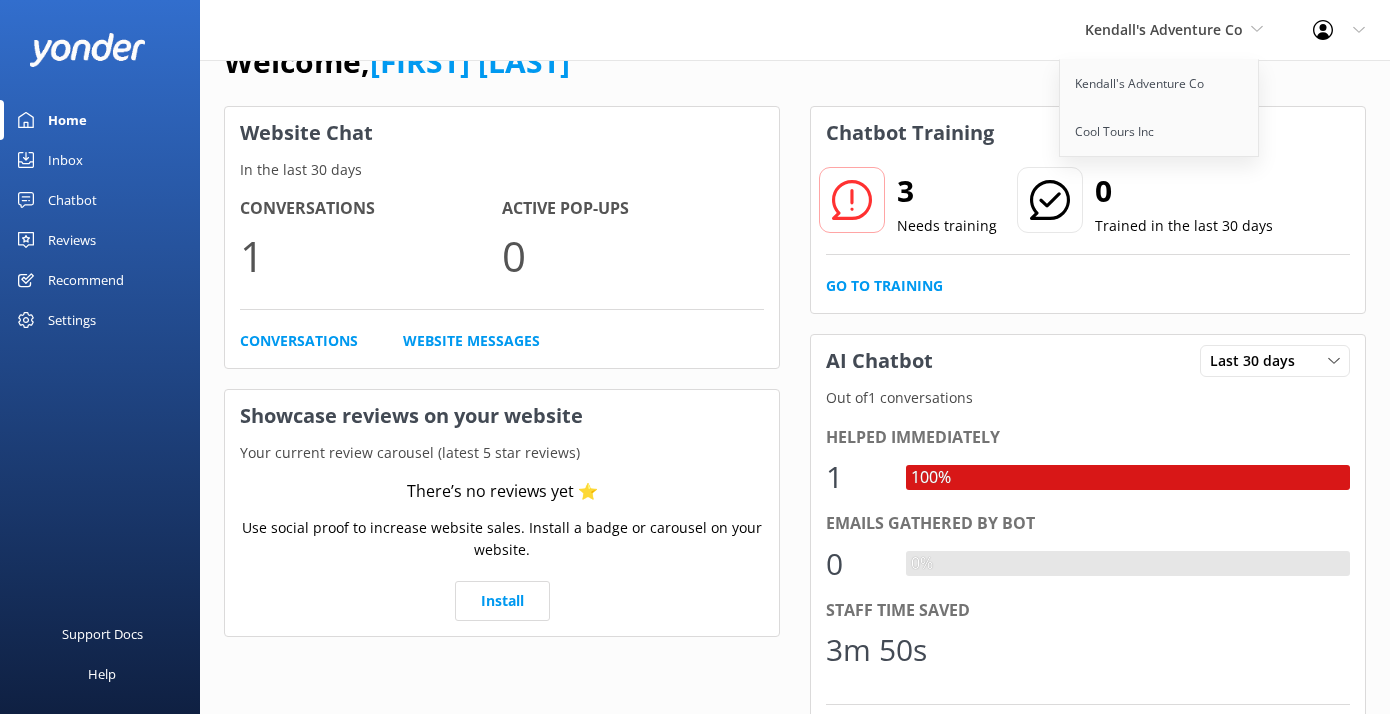 scroll, scrollTop: 0, scrollLeft: 0, axis: both 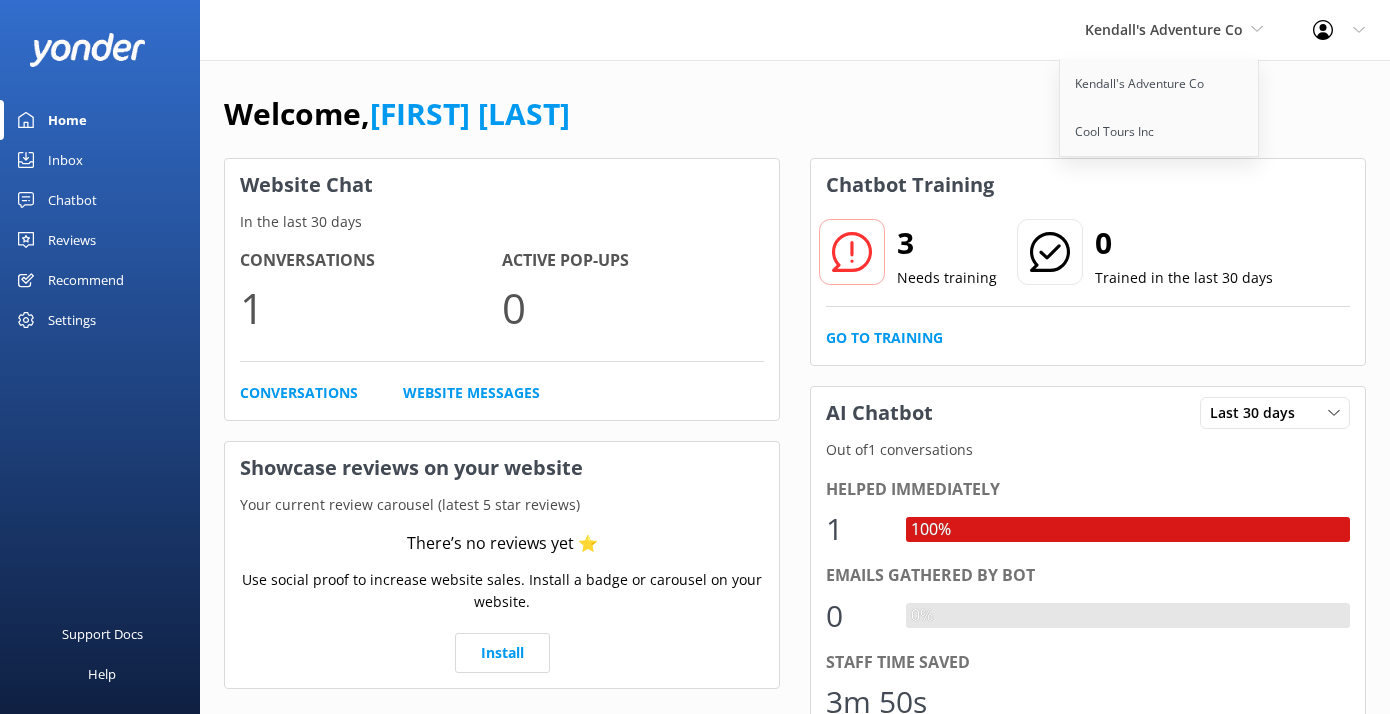 click on "Kendall's Adventure Co Kendall's Adventure Co Cool Tours Inc Profile Settings Logout" at bounding box center [695, 30] 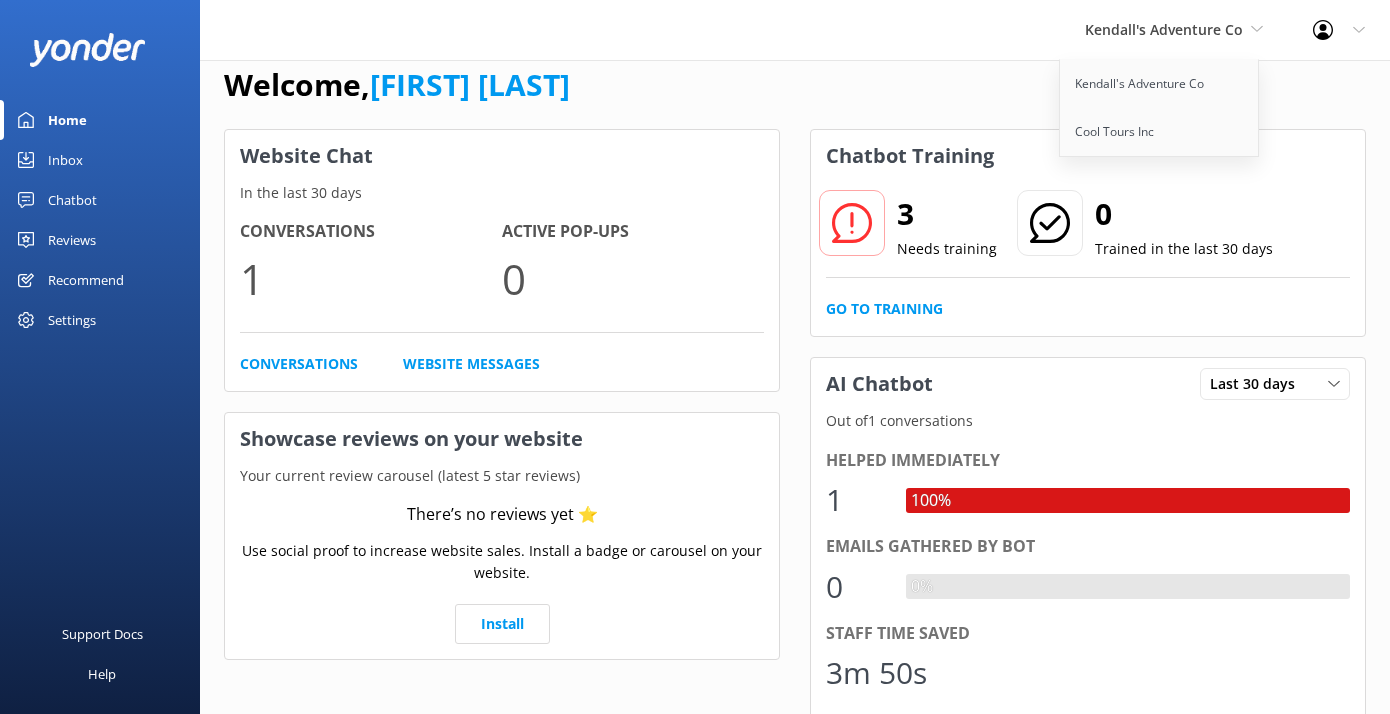 click on "Welcome,  [FIRST] [LAST]" at bounding box center [795, 95] 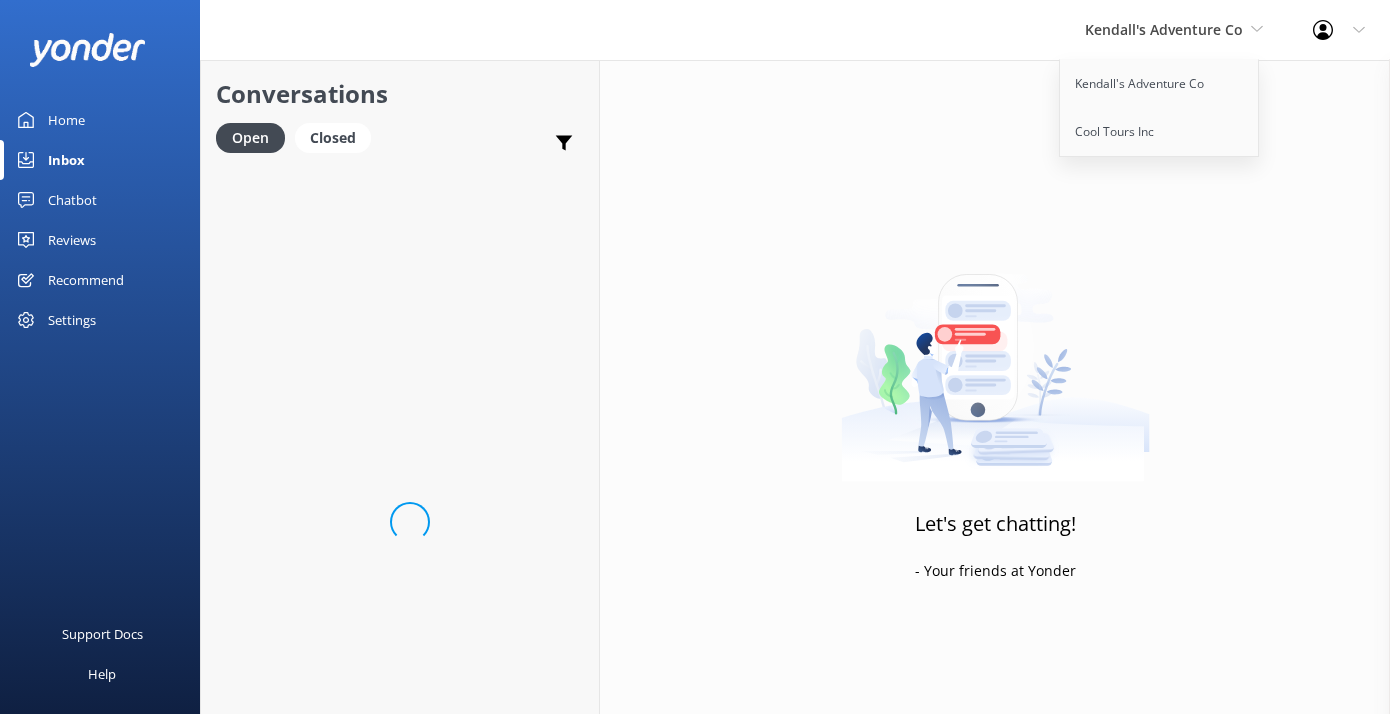 scroll, scrollTop: 0, scrollLeft: 0, axis: both 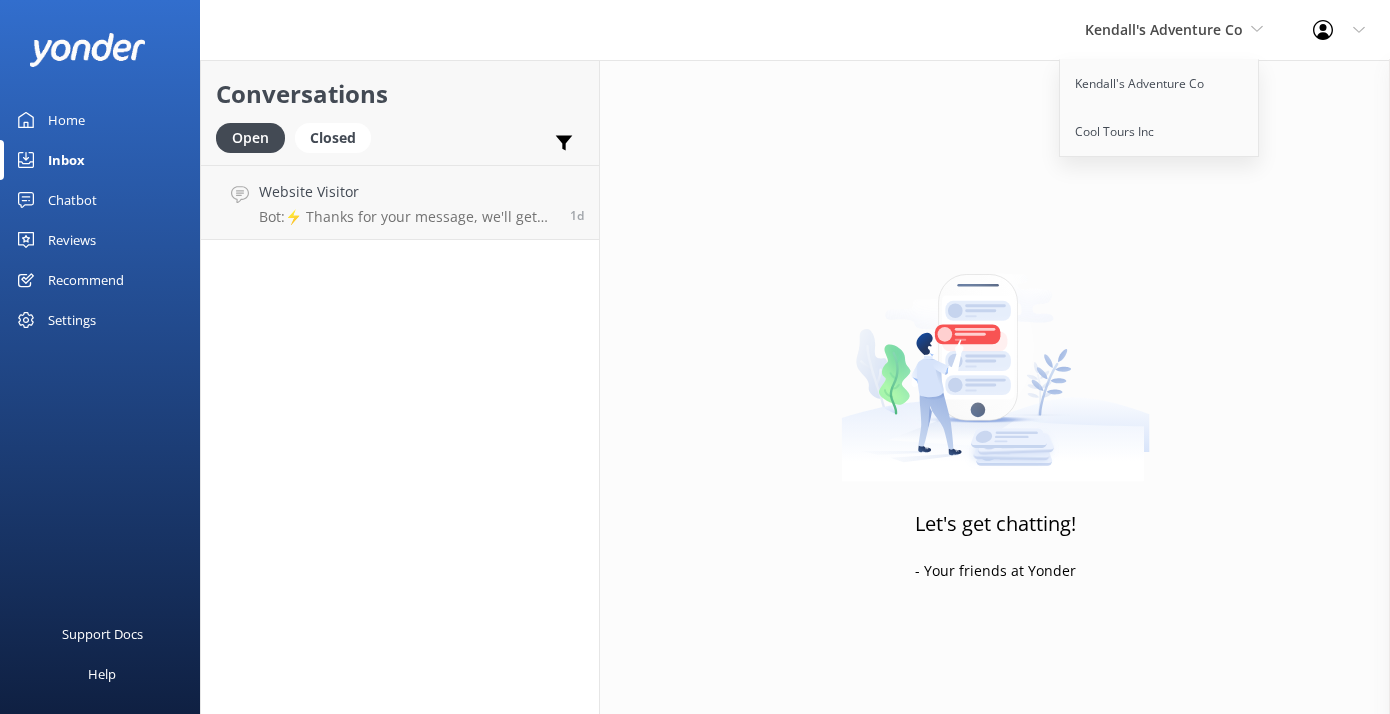 click on "Chatbot" at bounding box center (100, 200) 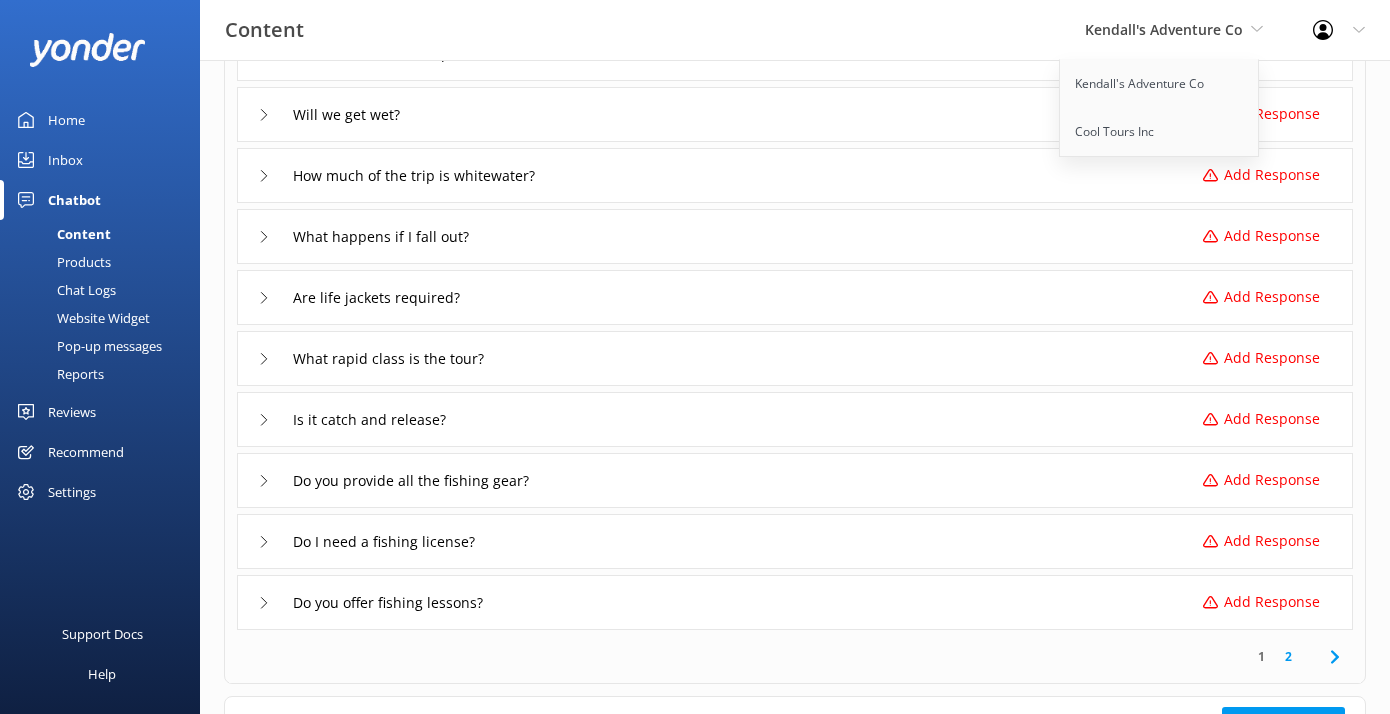 scroll, scrollTop: 0, scrollLeft: 0, axis: both 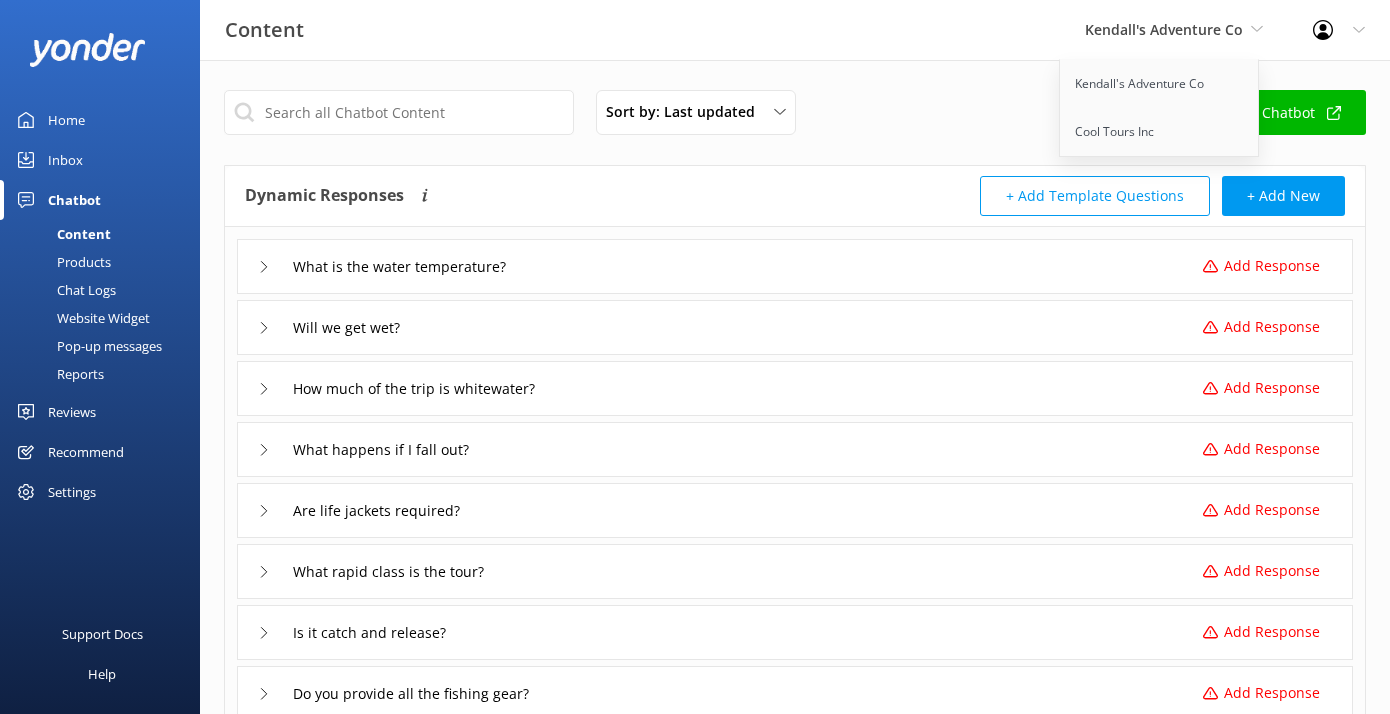 click on "Sort by: Last updated Title Last updated Test Chatbot" at bounding box center [795, 118] 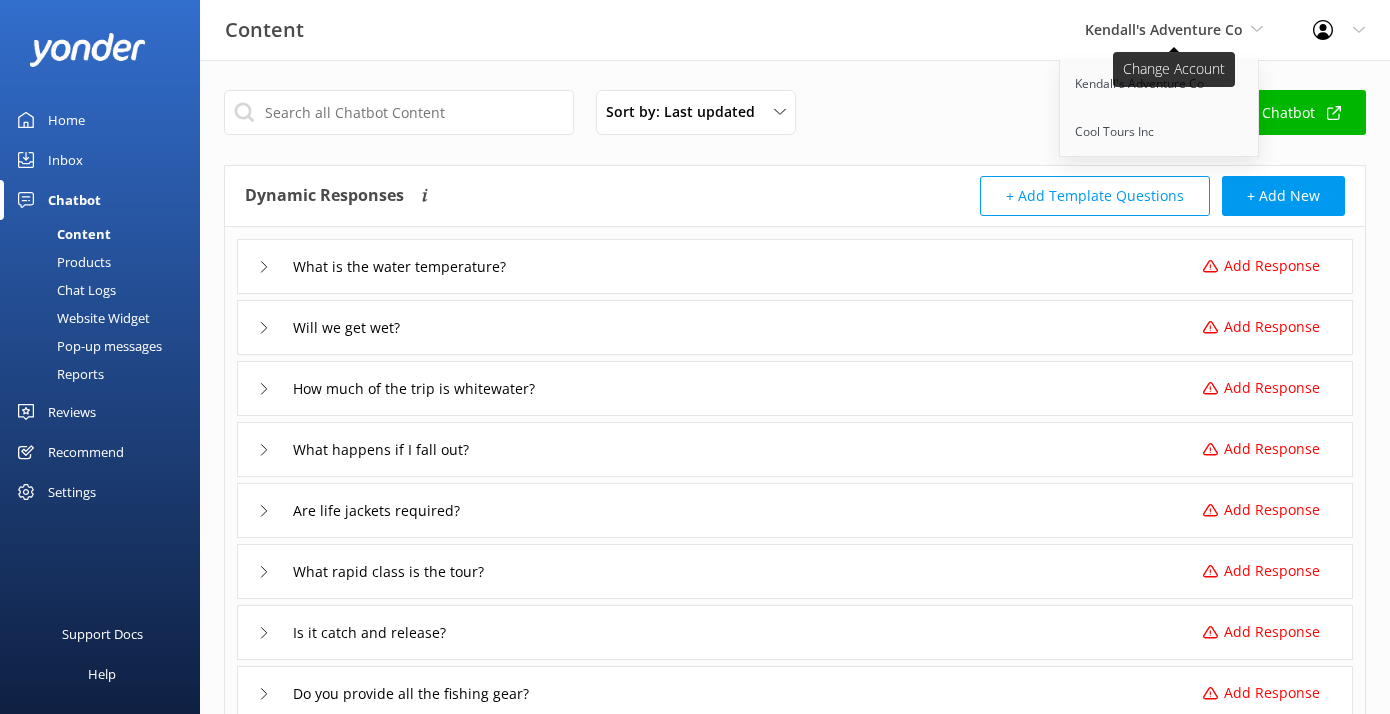 click on "Kendall's Adventure Co" at bounding box center [1174, 30] 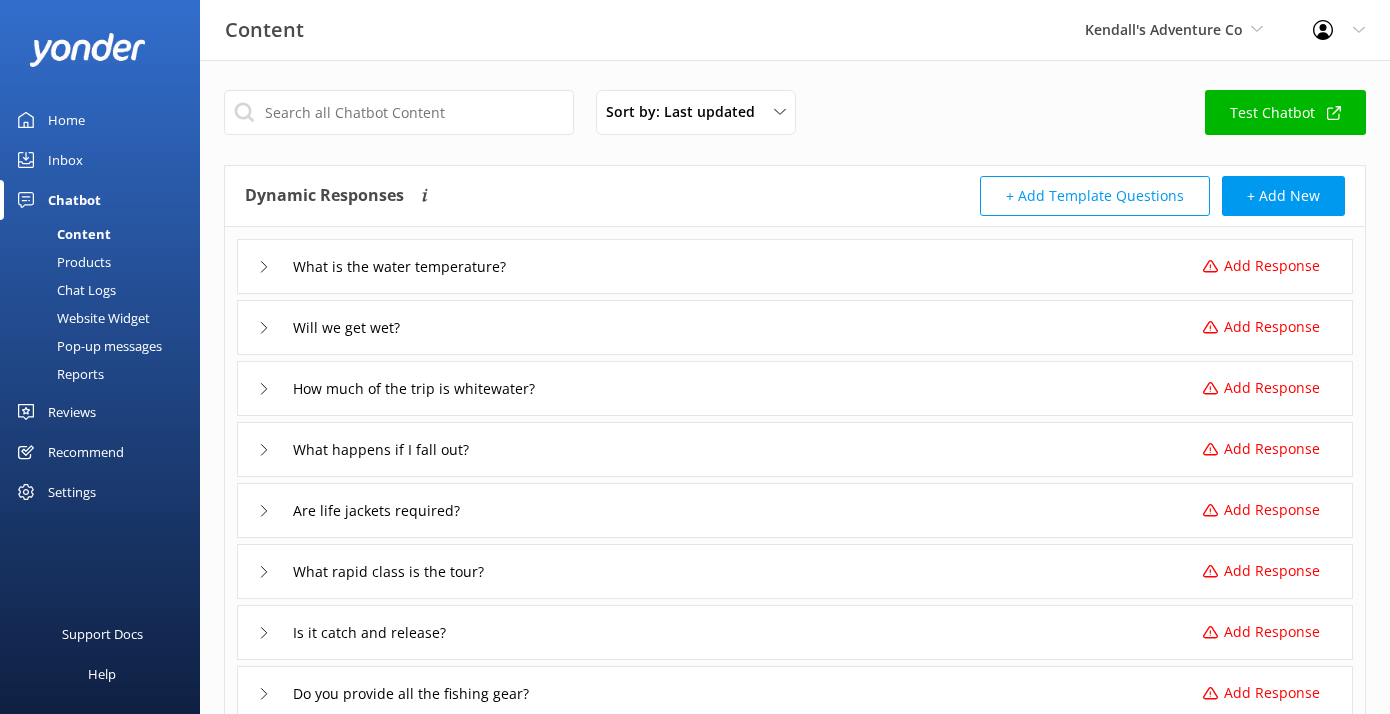 click on "Test Chatbot" at bounding box center [1285, 112] 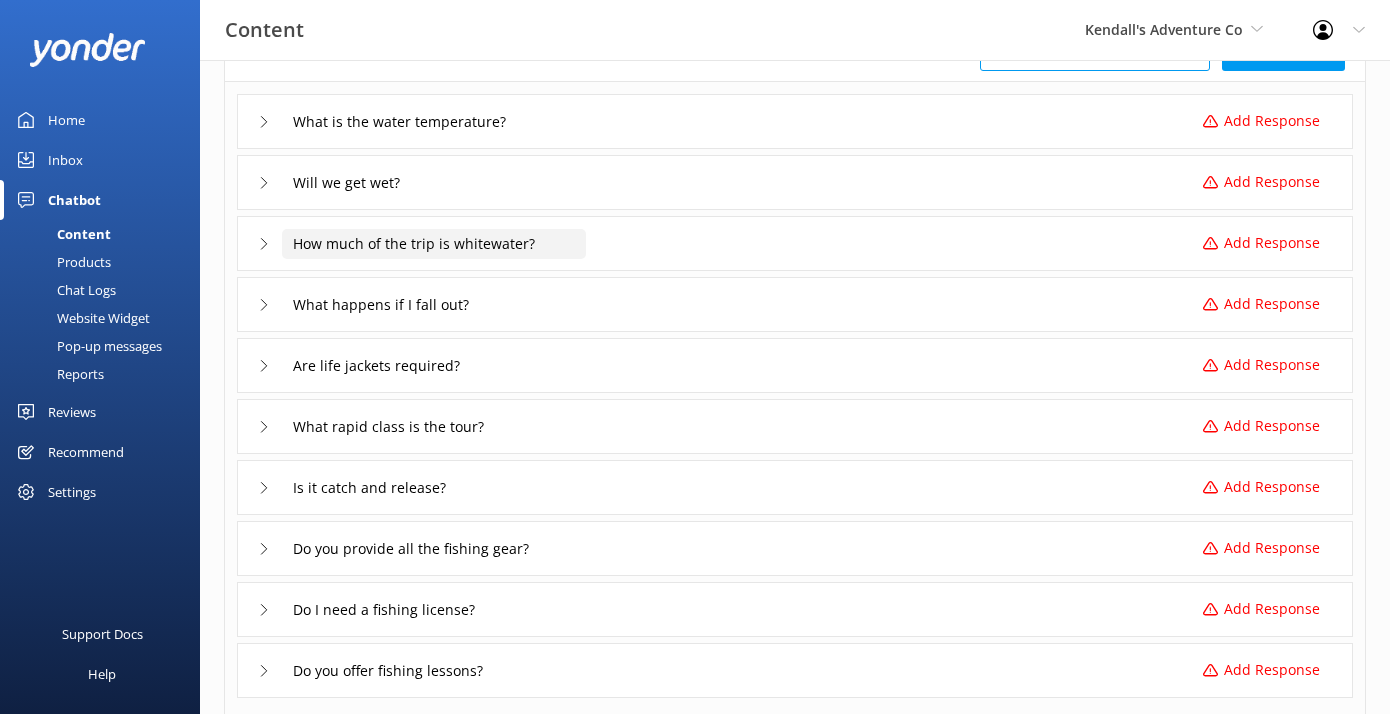 scroll, scrollTop: 397, scrollLeft: 0, axis: vertical 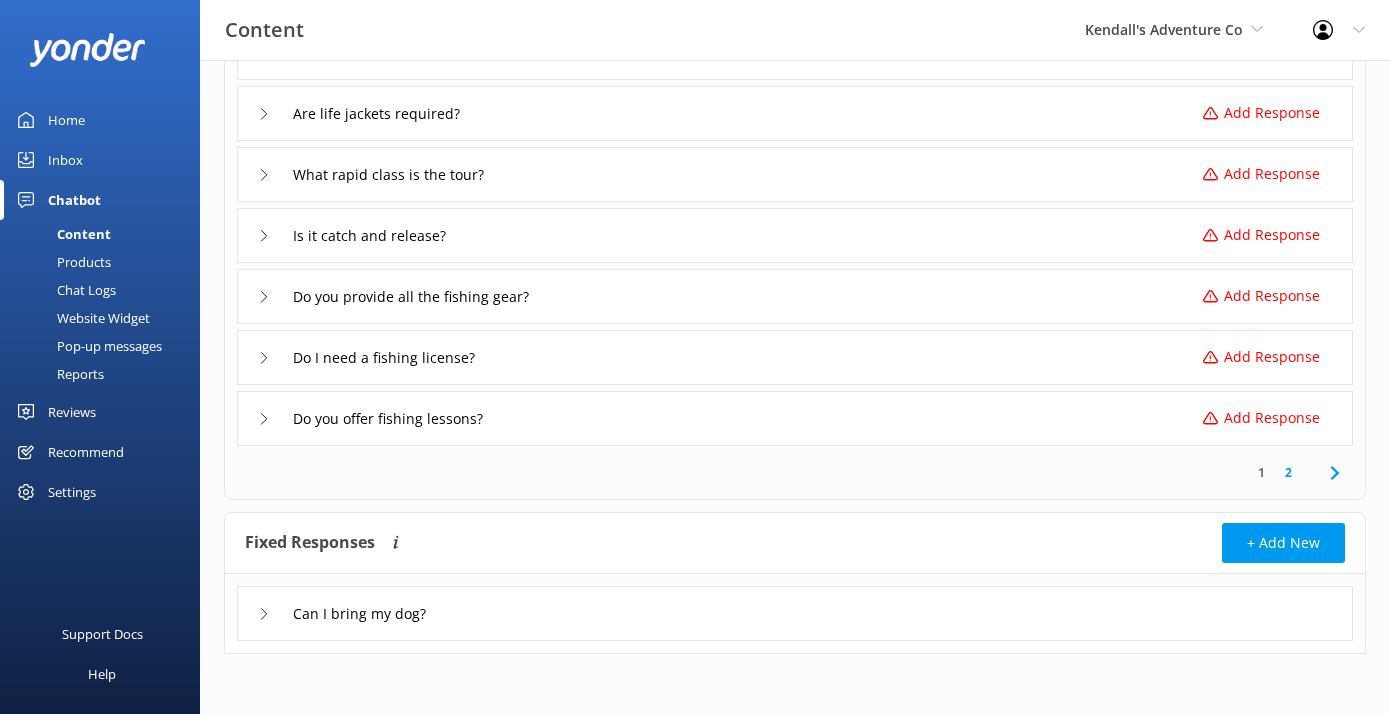 click on "Inbox" at bounding box center (100, 160) 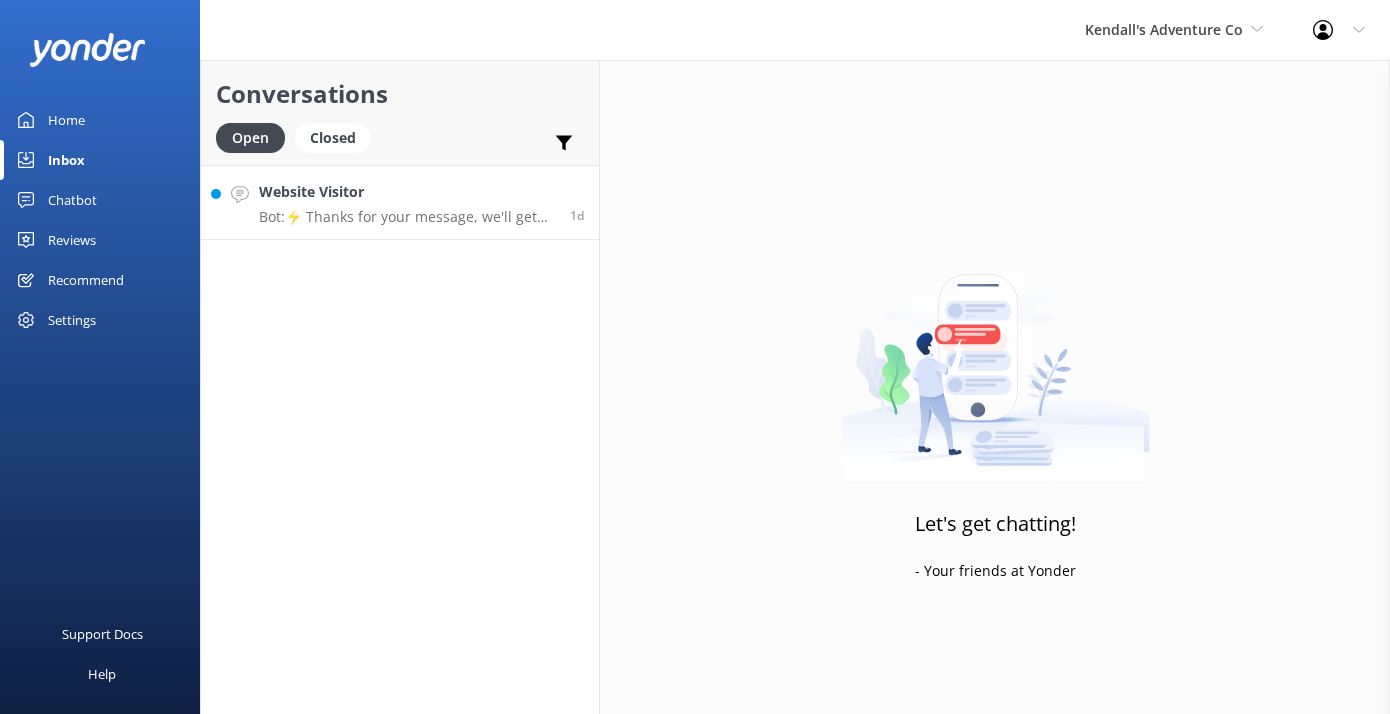 click on "Bot:  ⚡ Thanks for your message, we'll get back to you as soon as we can. You're also welcome to keep messaging and our automated FAQ bot might be able to help. Or you can contact us on the form below" at bounding box center (407, 217) 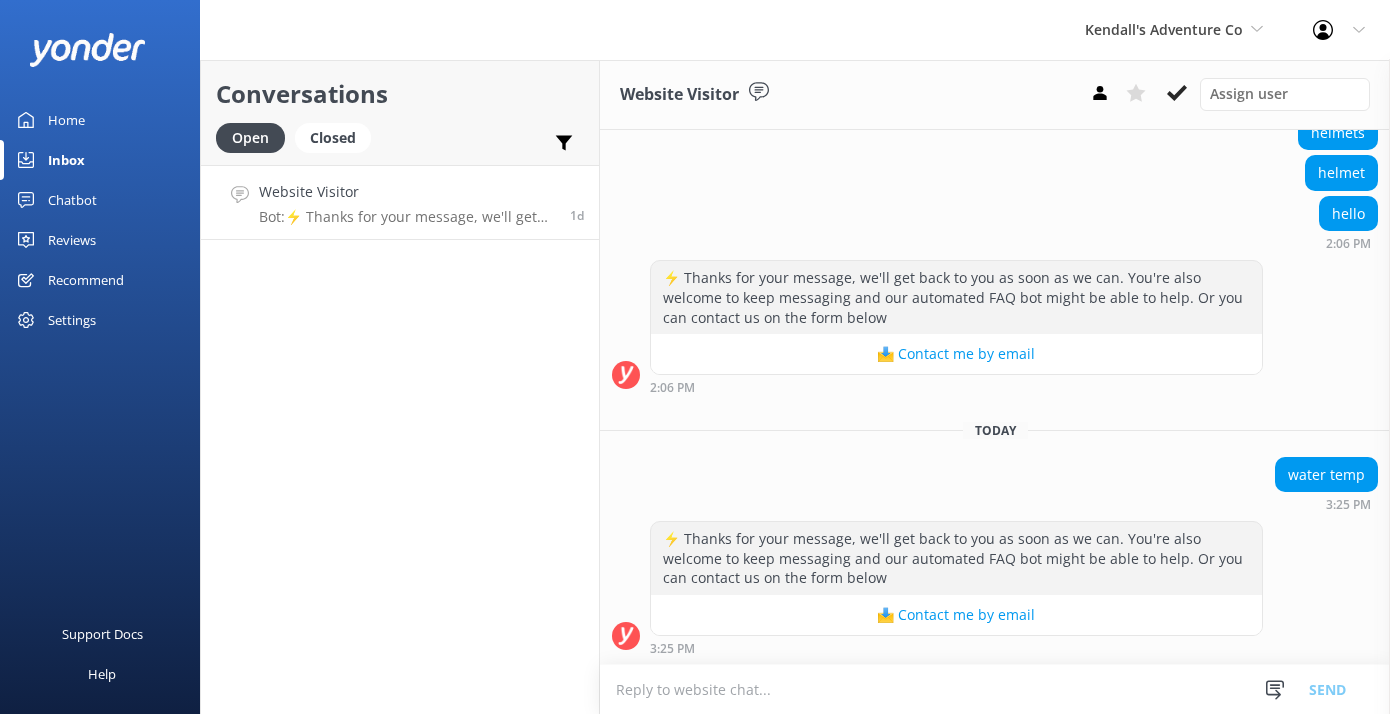 scroll, scrollTop: 0, scrollLeft: 0, axis: both 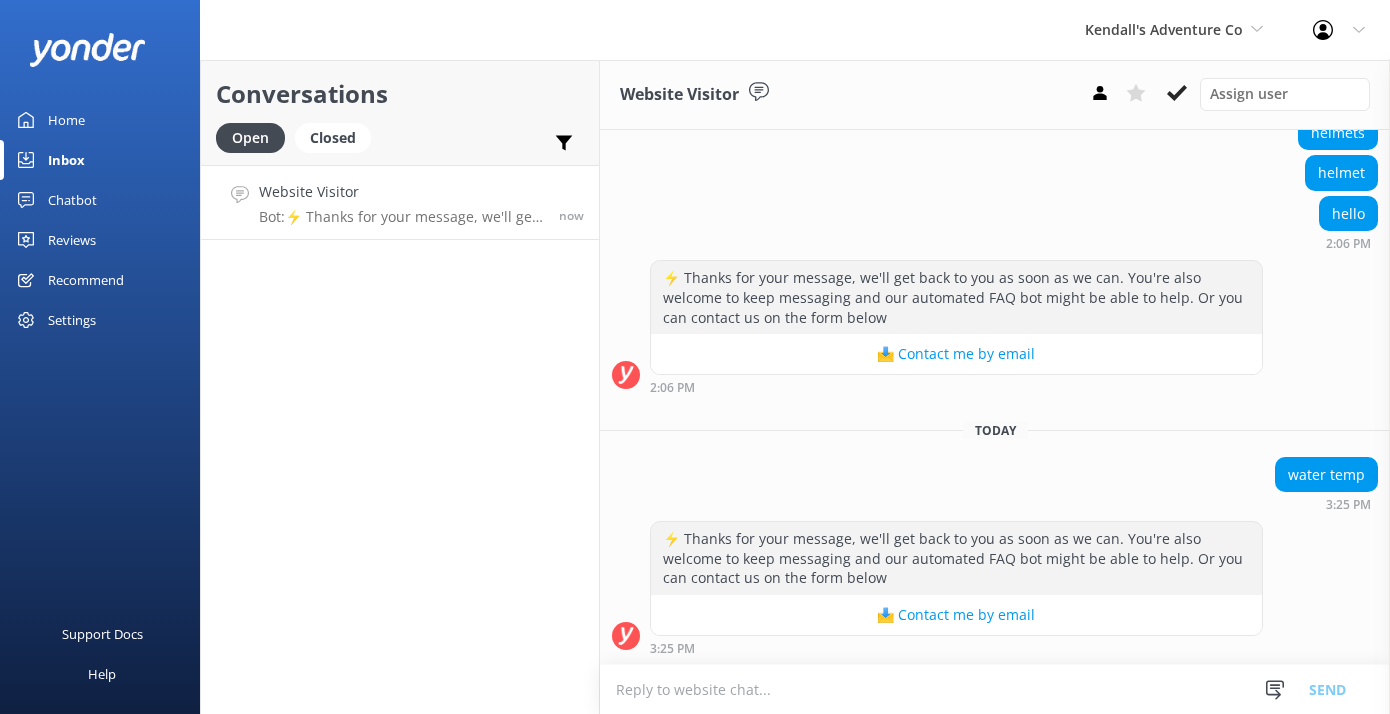 click on "Chatbot" at bounding box center (72, 200) 